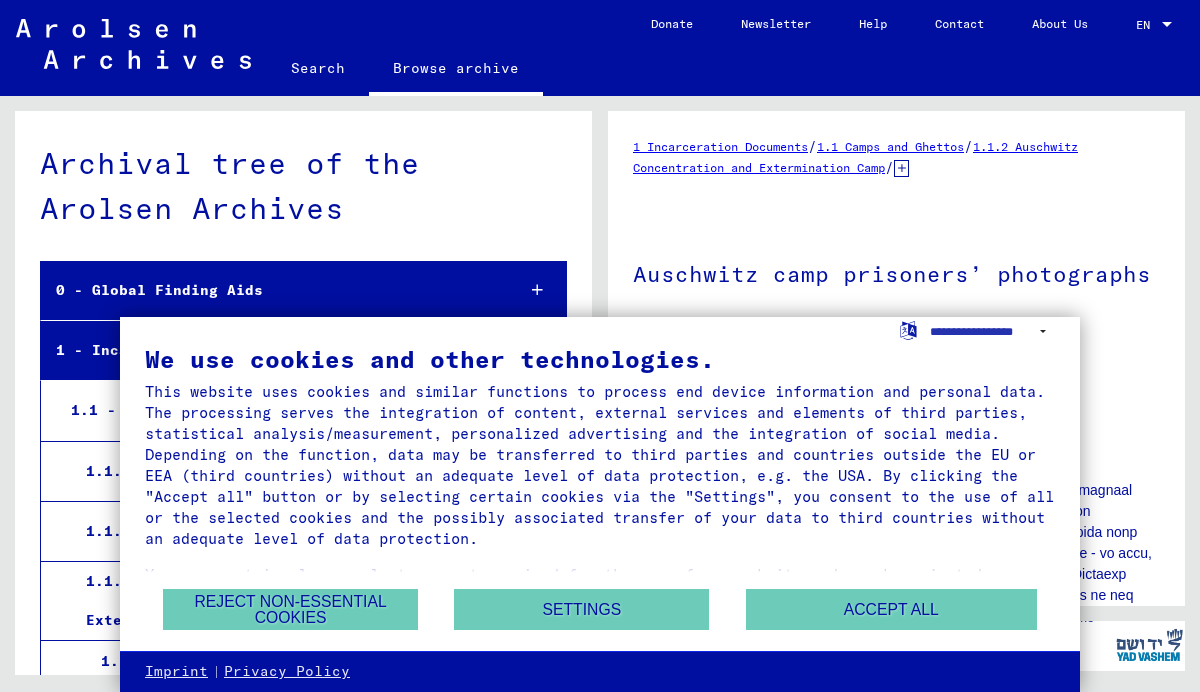 scroll, scrollTop: 0, scrollLeft: 0, axis: both 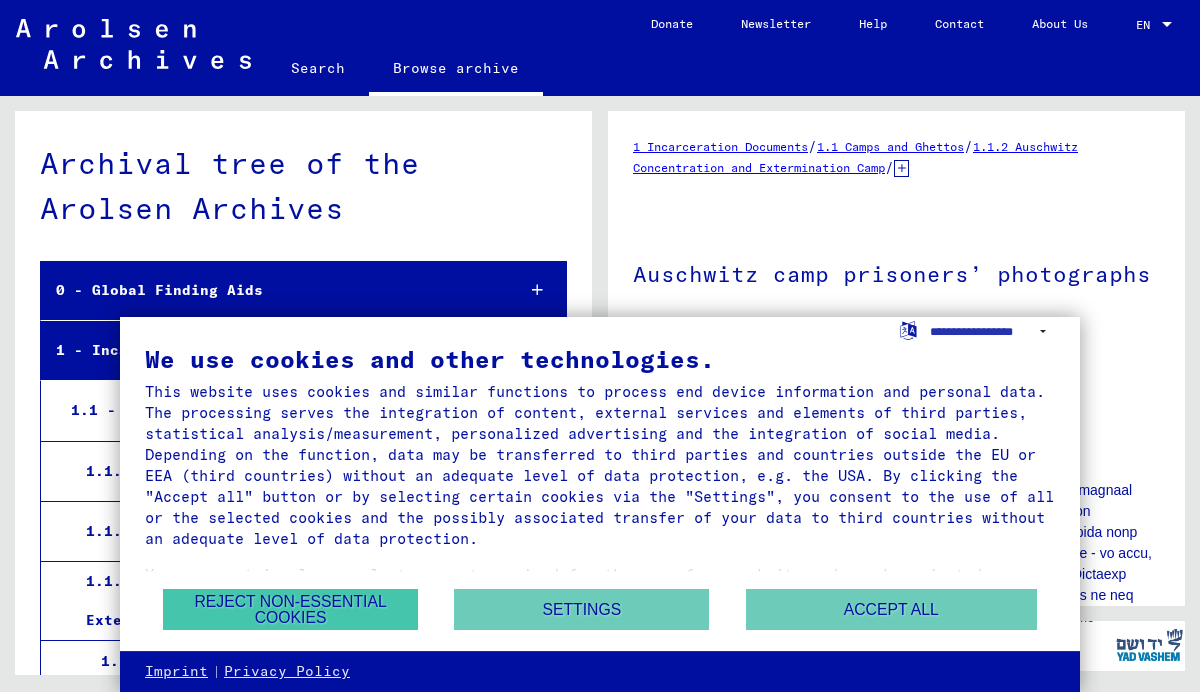 click on "Reject non-essential cookies" at bounding box center [290, 609] 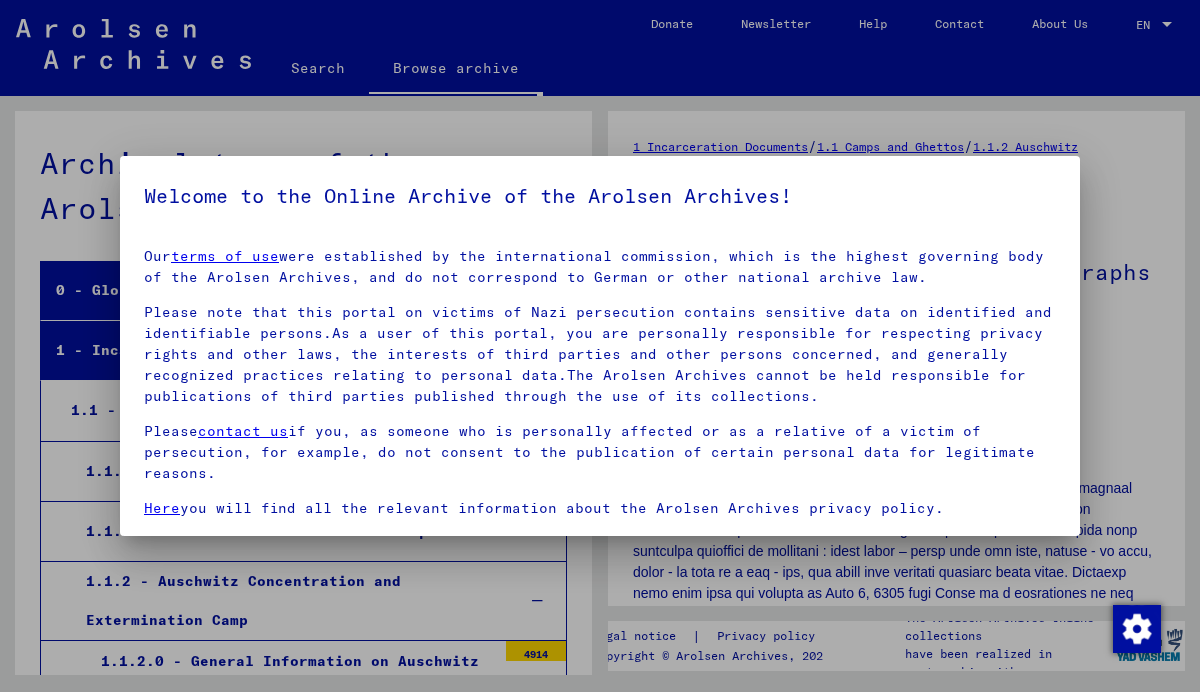 scroll, scrollTop: 676, scrollLeft: 0, axis: vertical 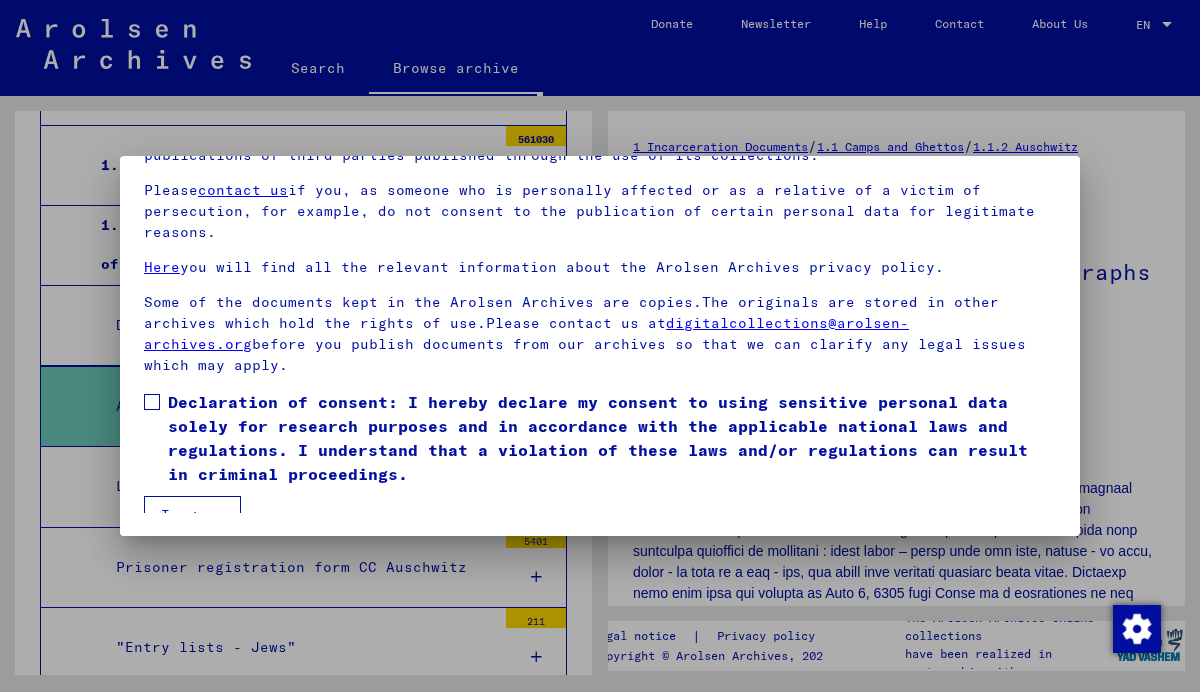 click on "I agree" at bounding box center (192, 515) 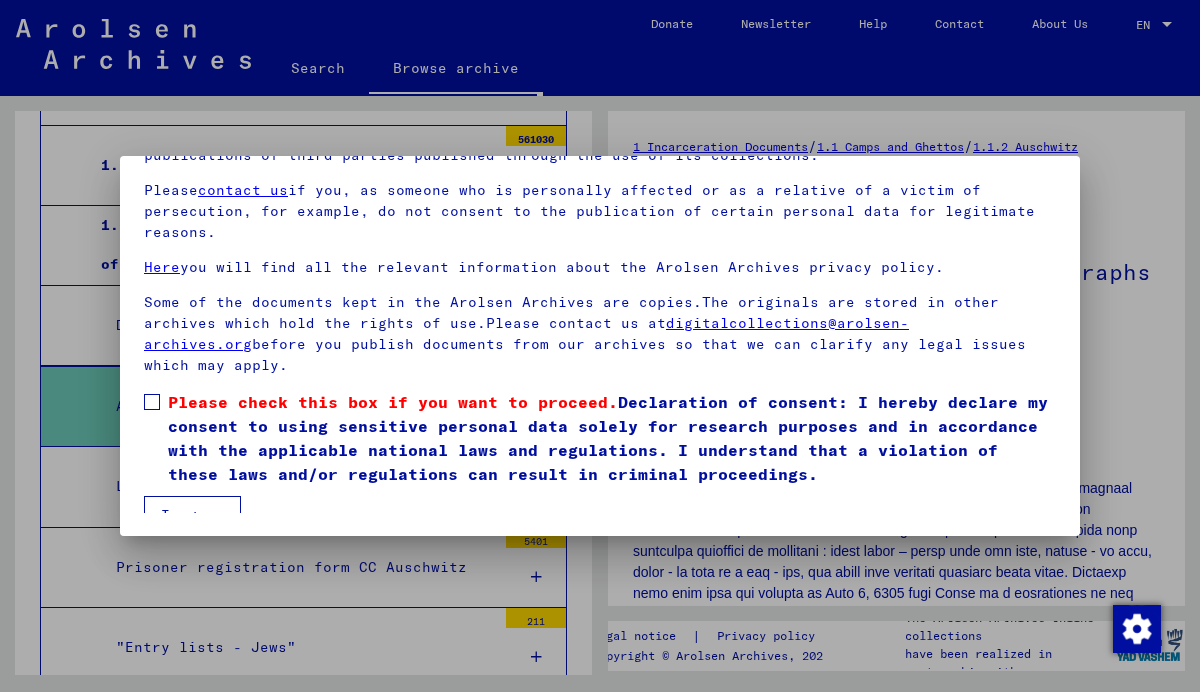 drag, startPoint x: 143, startPoint y: 382, endPoint x: 125, endPoint y: 384, distance: 18.110771 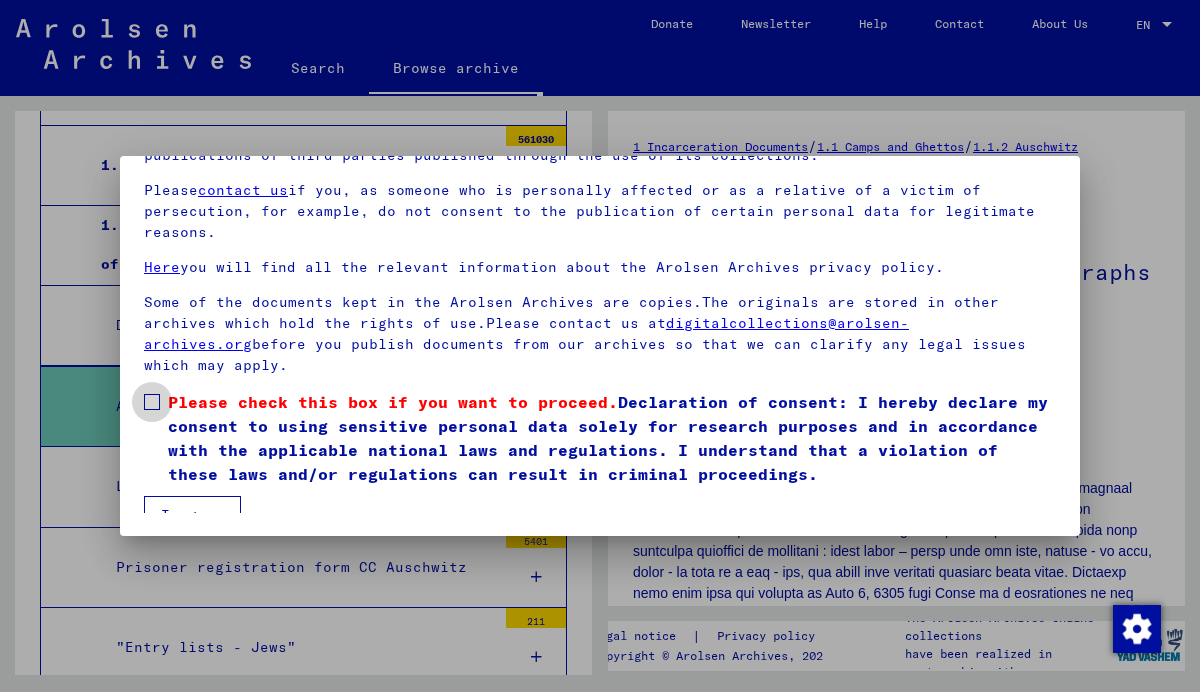 click at bounding box center [152, 402] 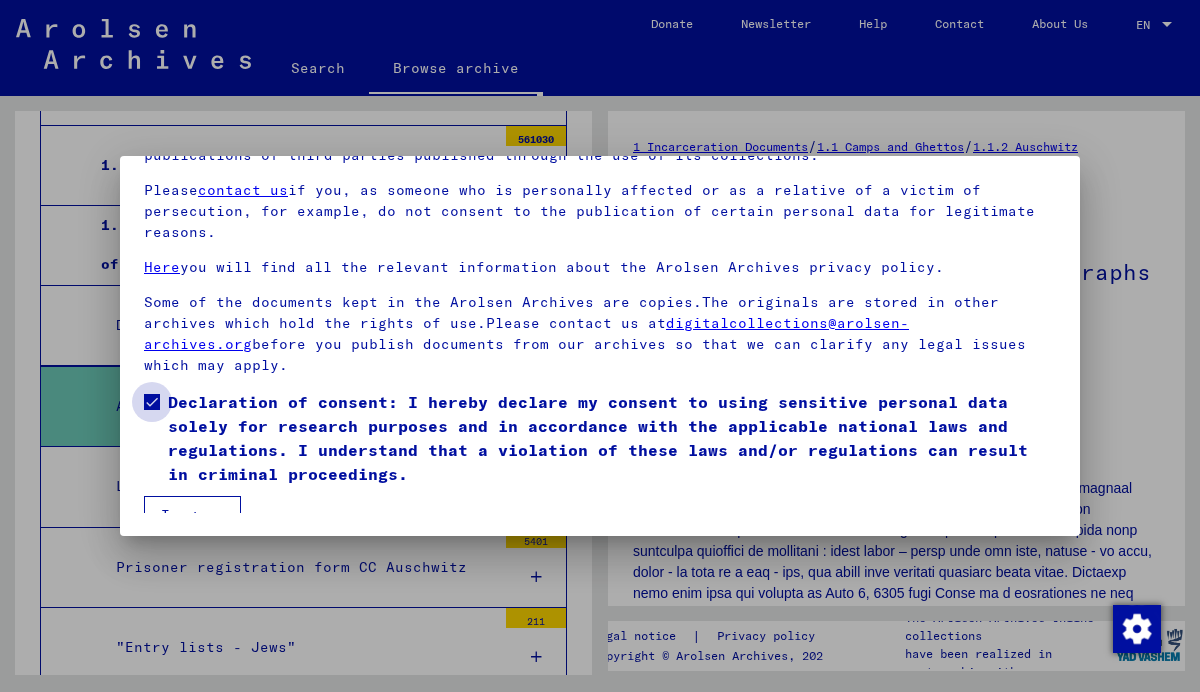 click on "Declaration of consent: I hereby declare my consent to using sensitive personal data solely for research purposes and in accordance with the applicable national laws and regulations. I understand that a violation of these laws and/or regulations can result in criminal proceedings." at bounding box center (600, 438) 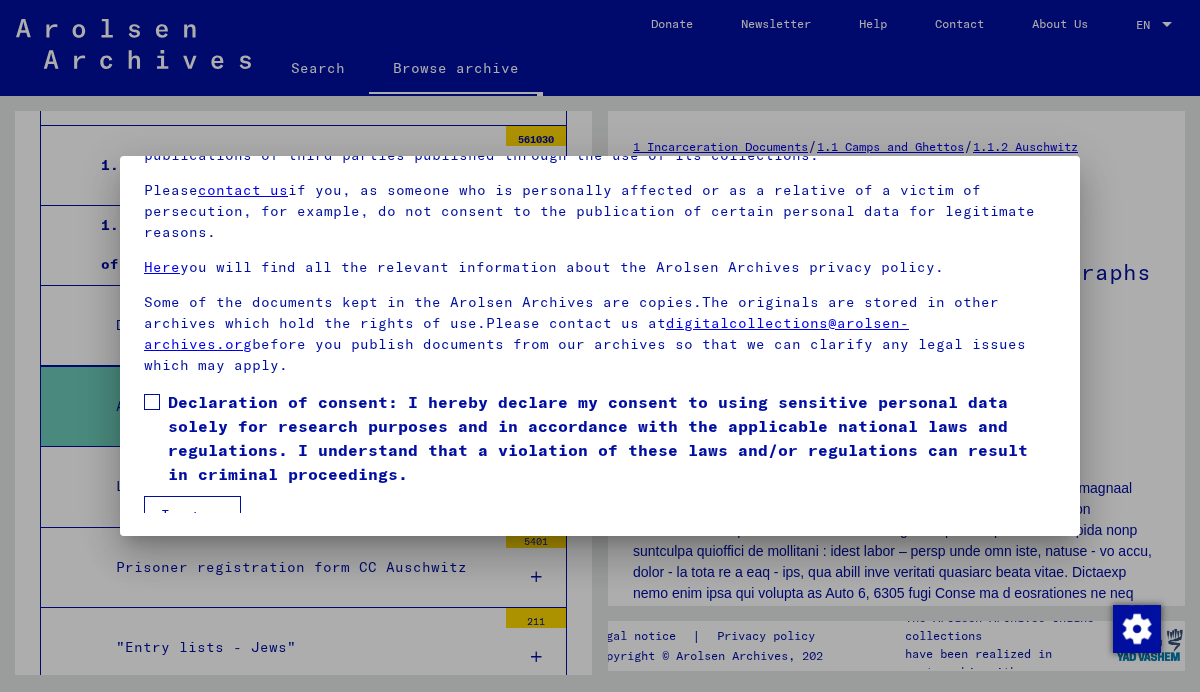 drag, startPoint x: 162, startPoint y: 481, endPoint x: 151, endPoint y: 486, distance: 12.083046 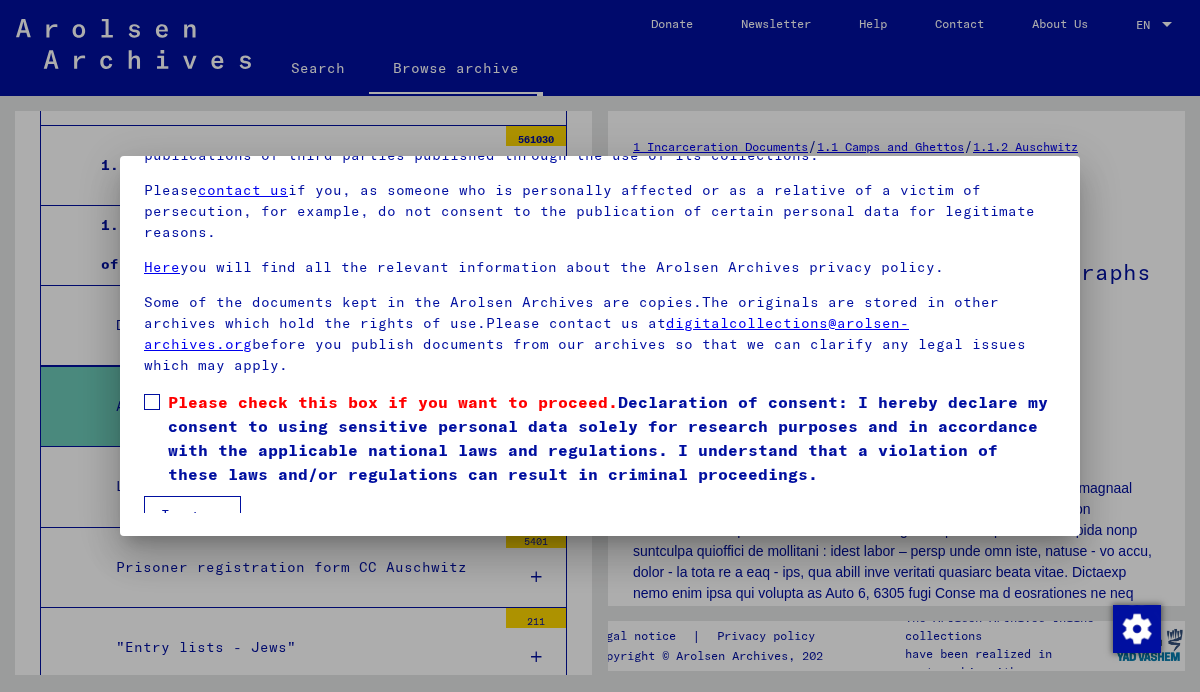 click on "I agree" at bounding box center [192, 515] 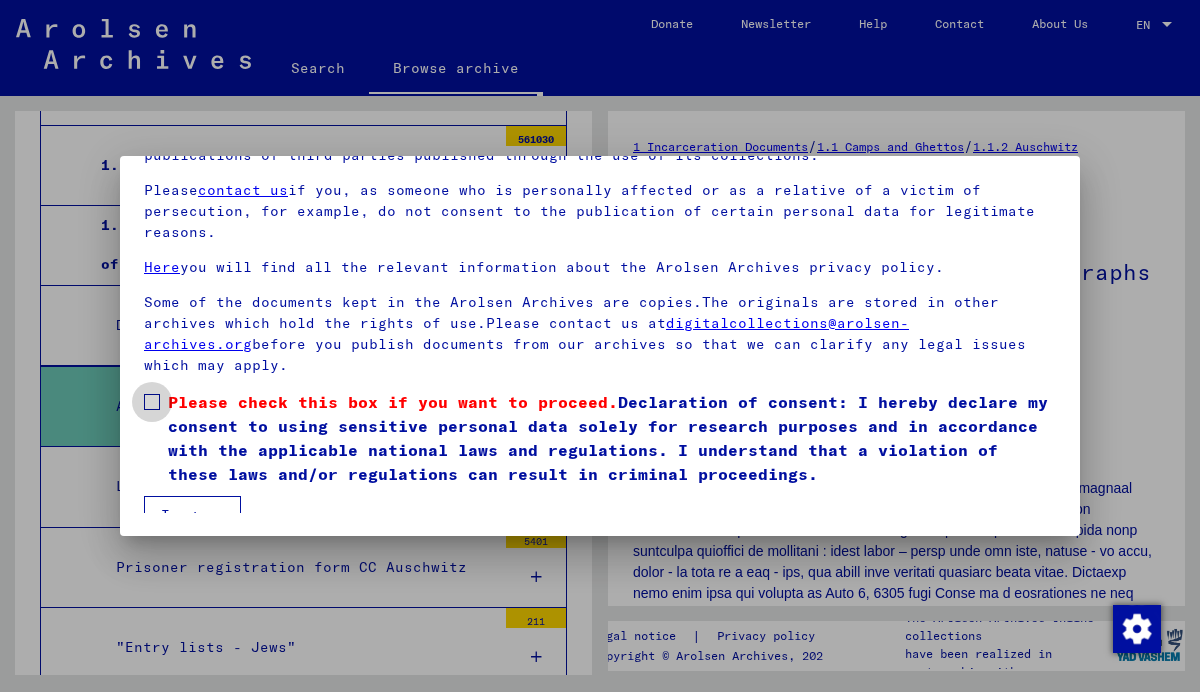drag, startPoint x: 153, startPoint y: 380, endPoint x: 154, endPoint y: 402, distance: 22.022715 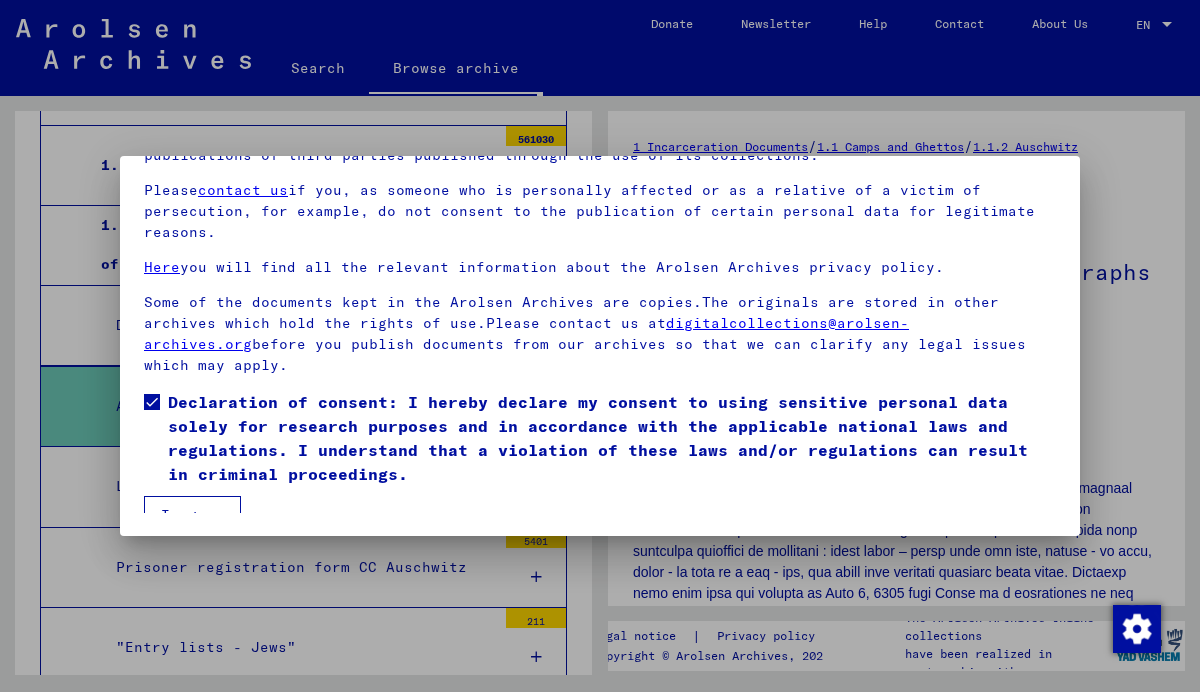click on "I agree" at bounding box center (192, 515) 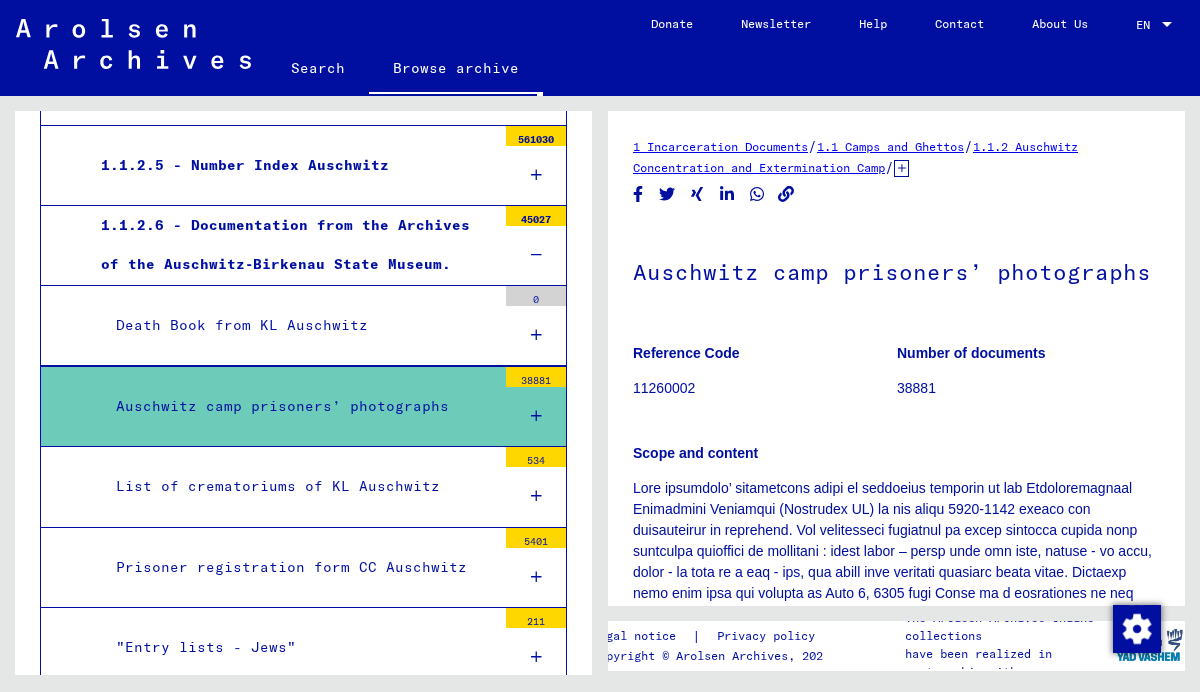 click on "Auschwitz camp prisoners’ photographs" at bounding box center (298, 406) 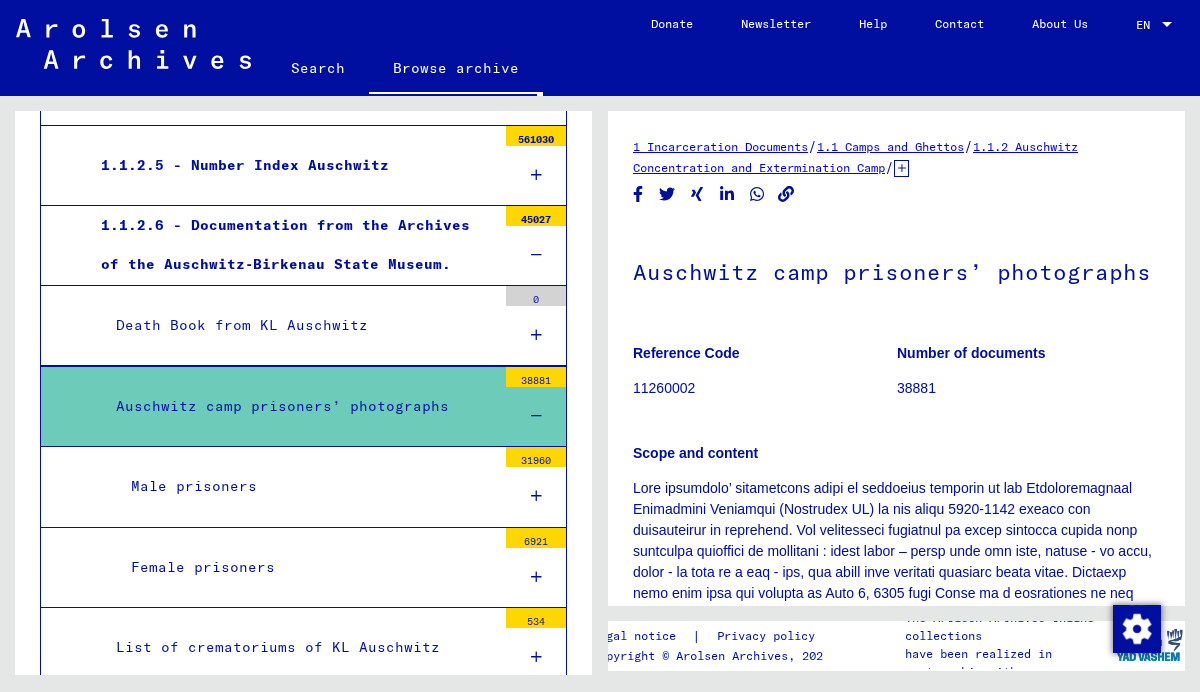 click on "Auschwitz camp prisoners’ photographs" at bounding box center [298, 406] 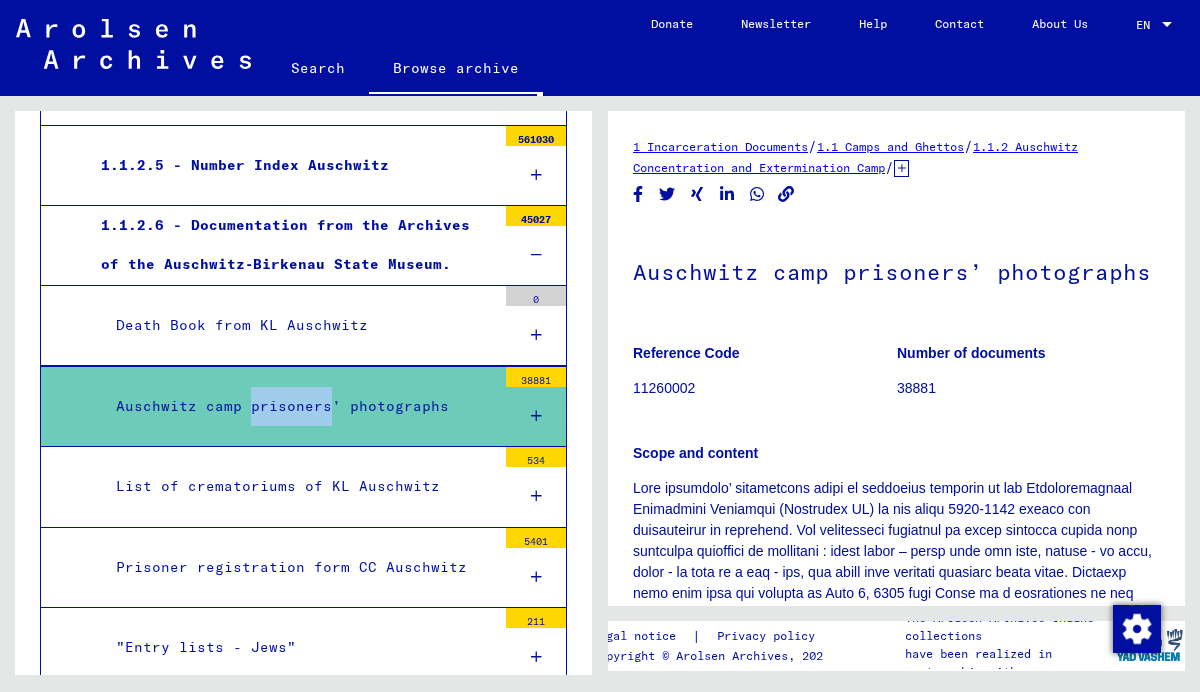 click on "Auschwitz camp prisoners’ photographs" at bounding box center [298, 406] 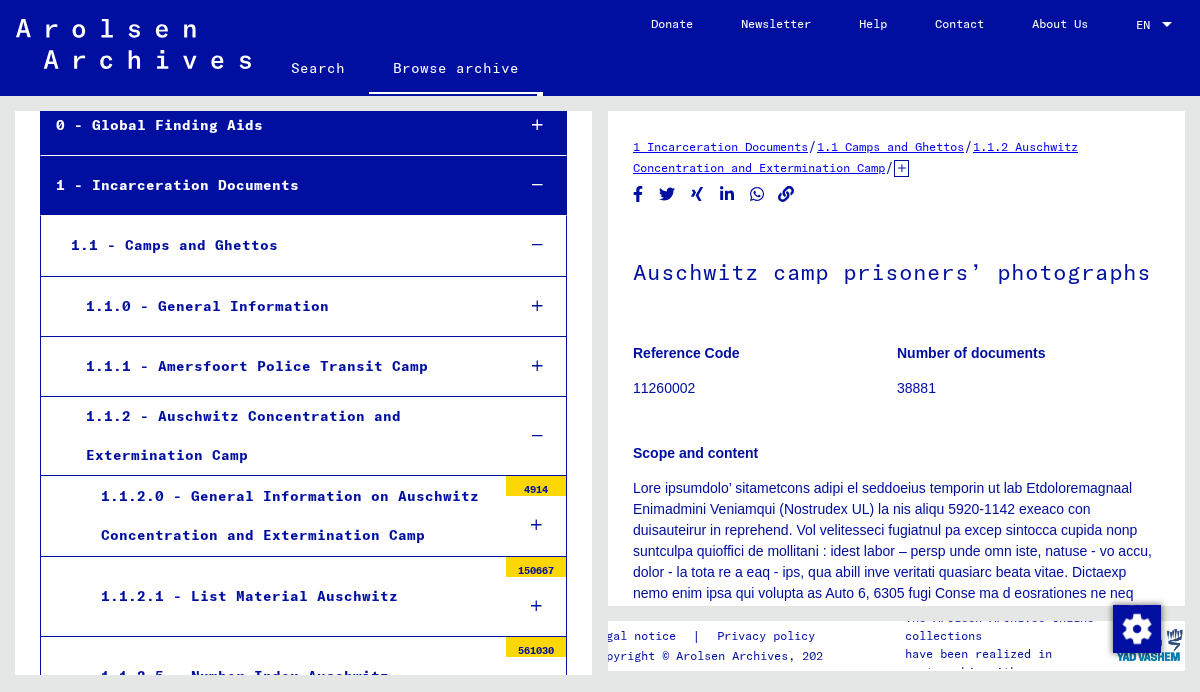 scroll, scrollTop: 168, scrollLeft: 0, axis: vertical 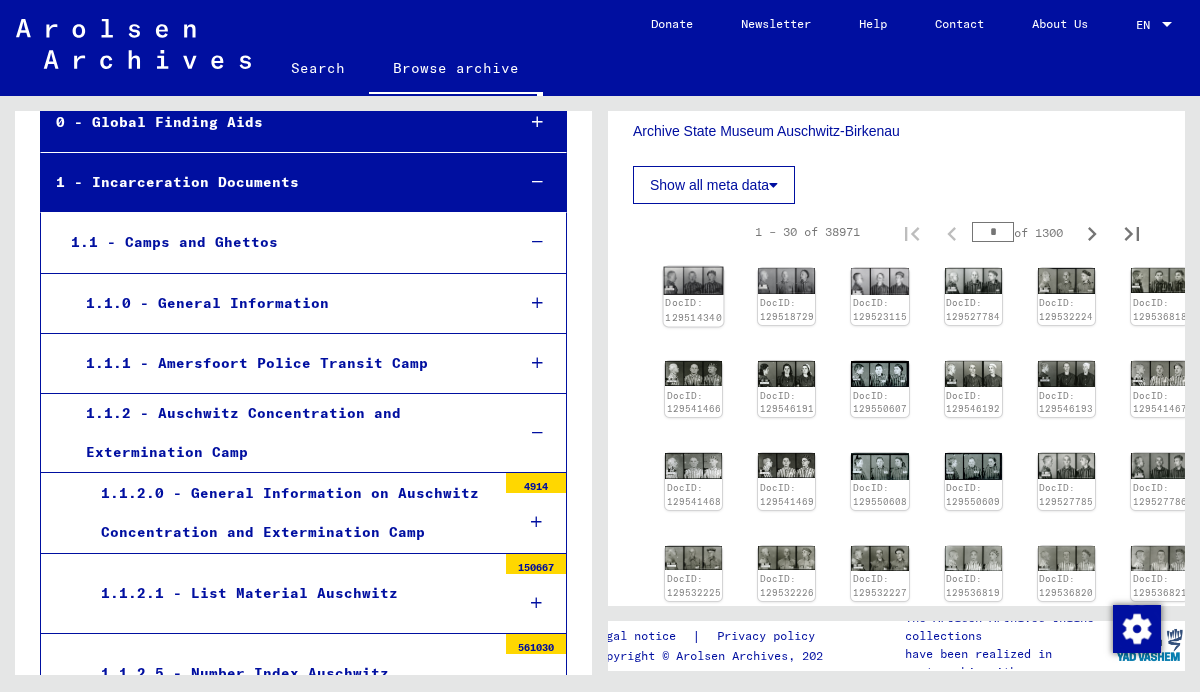 click 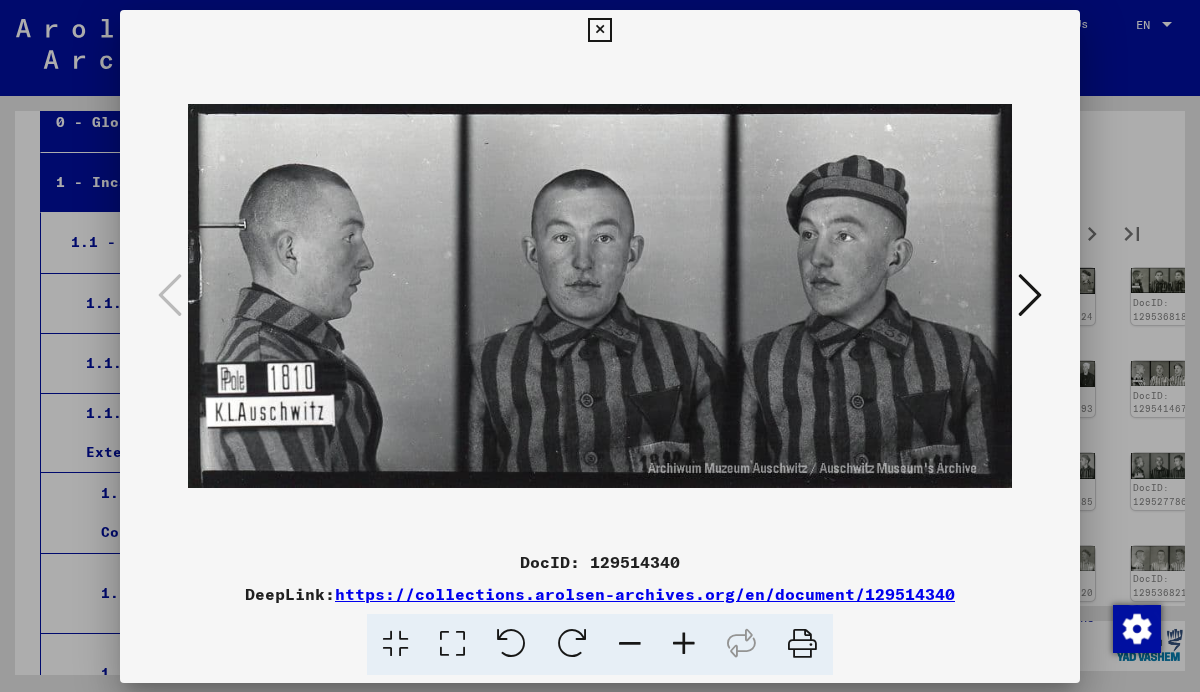click at bounding box center [600, 296] 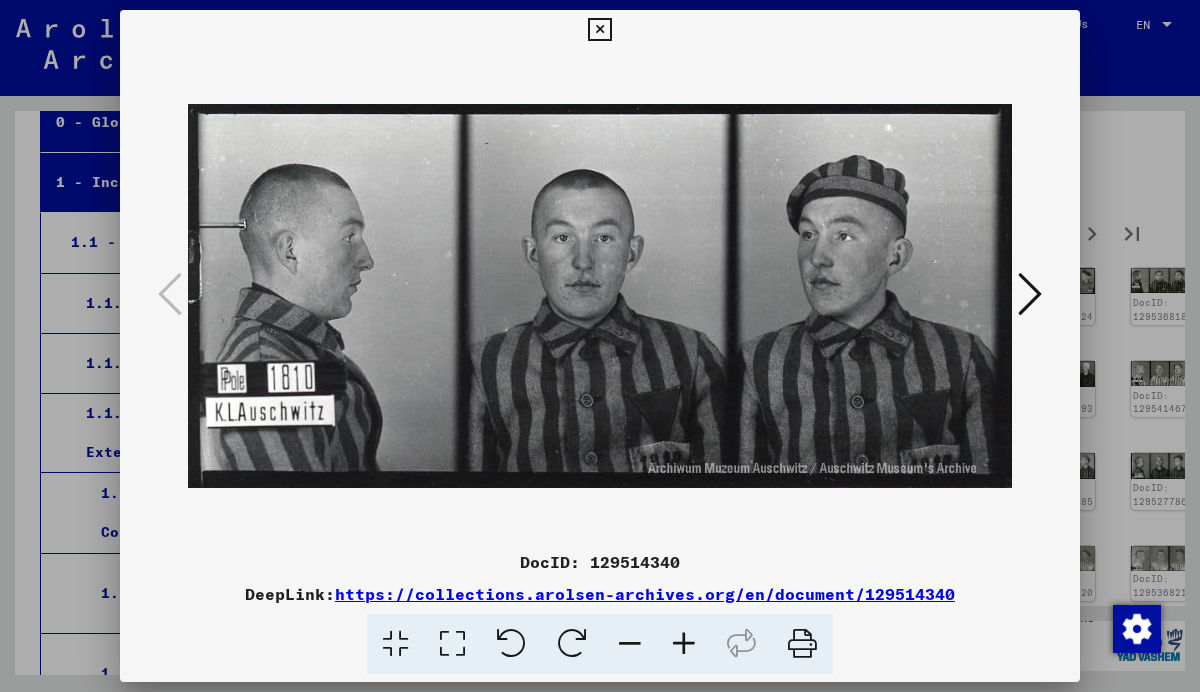 click at bounding box center [1030, 294] 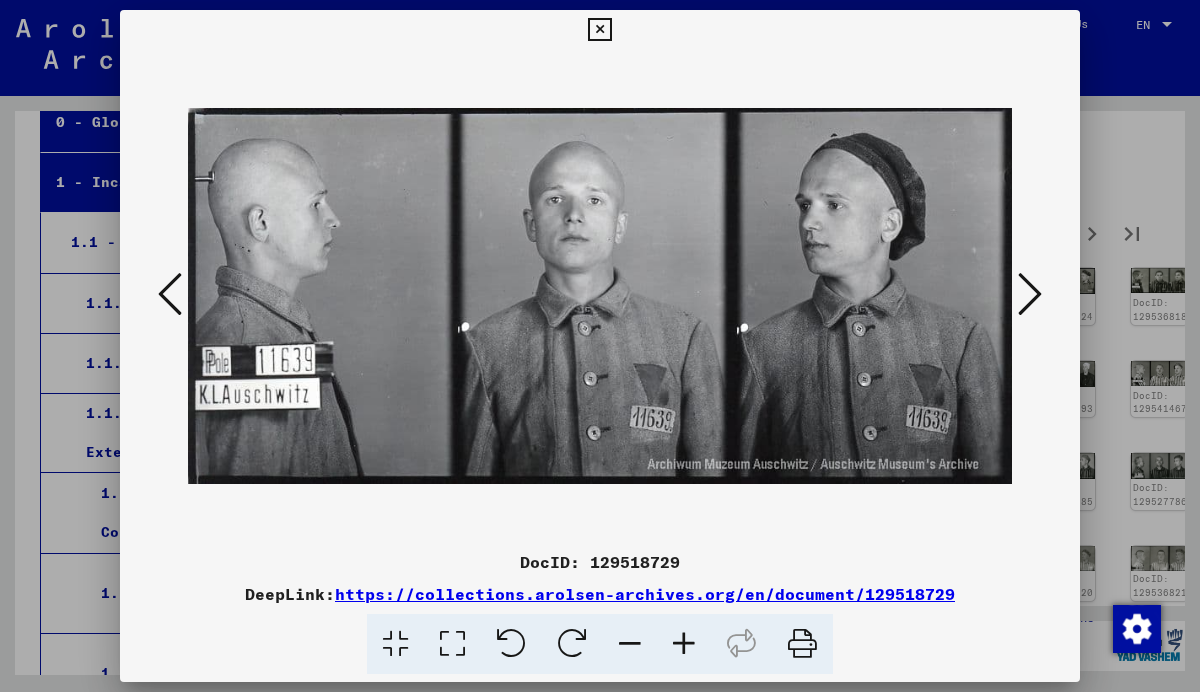 click at bounding box center (1030, 294) 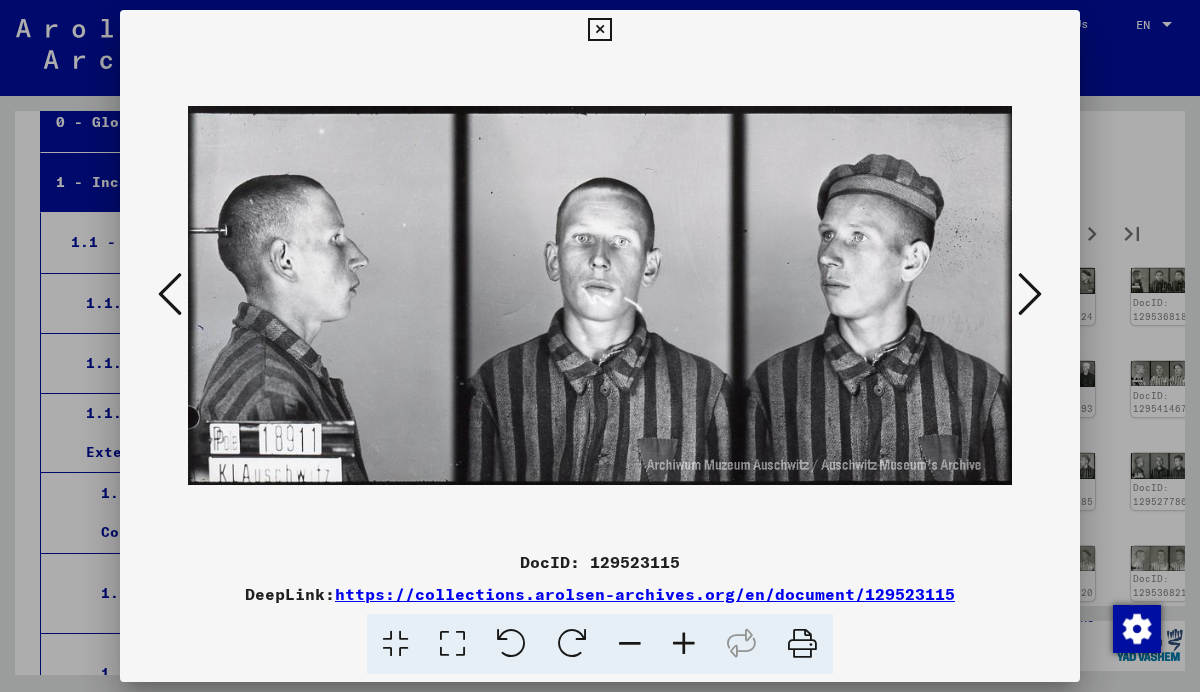 click at bounding box center (1030, 294) 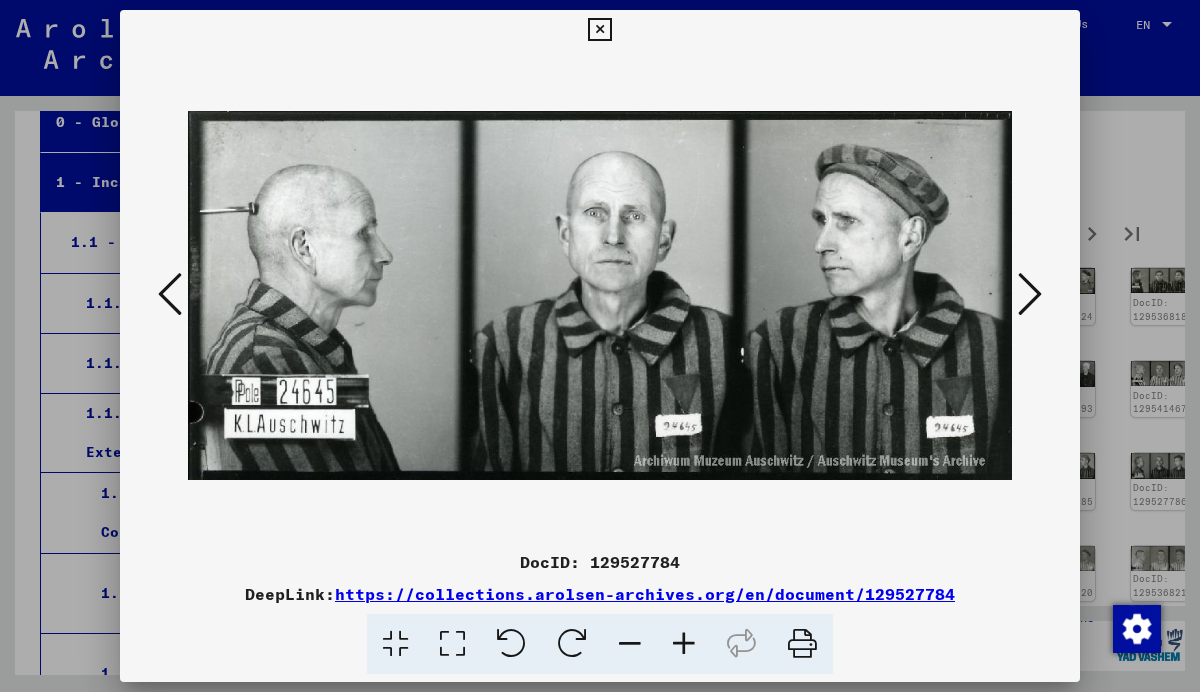 click at bounding box center (1030, 294) 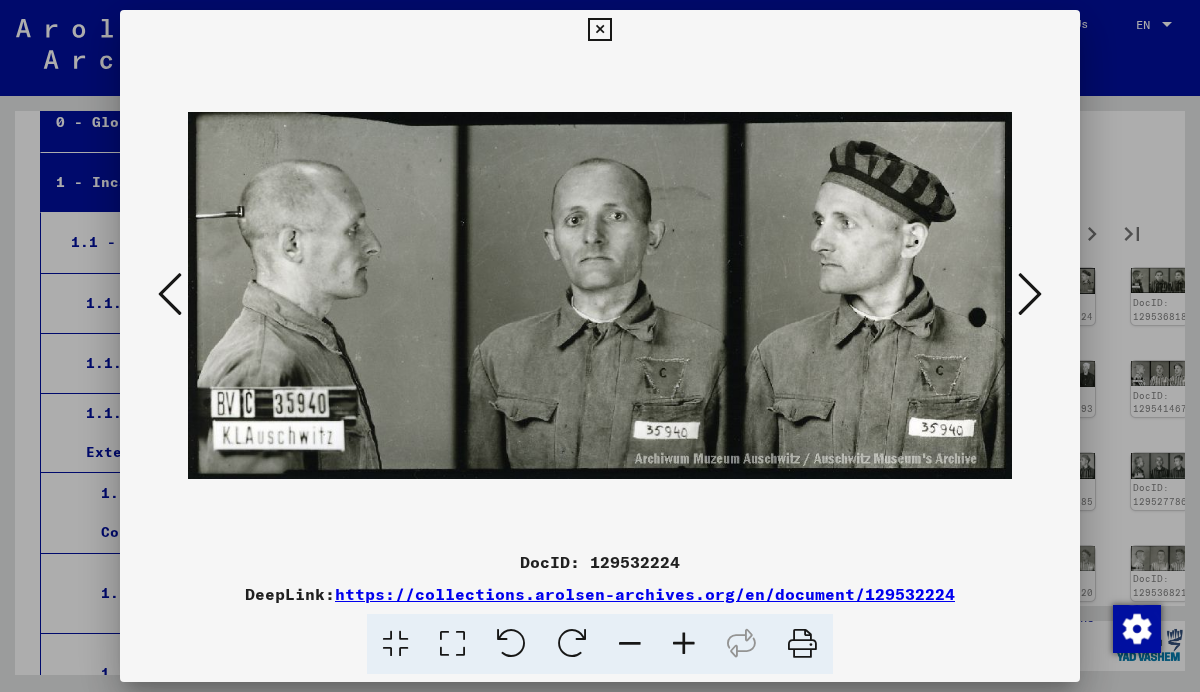 click at bounding box center [1030, 294] 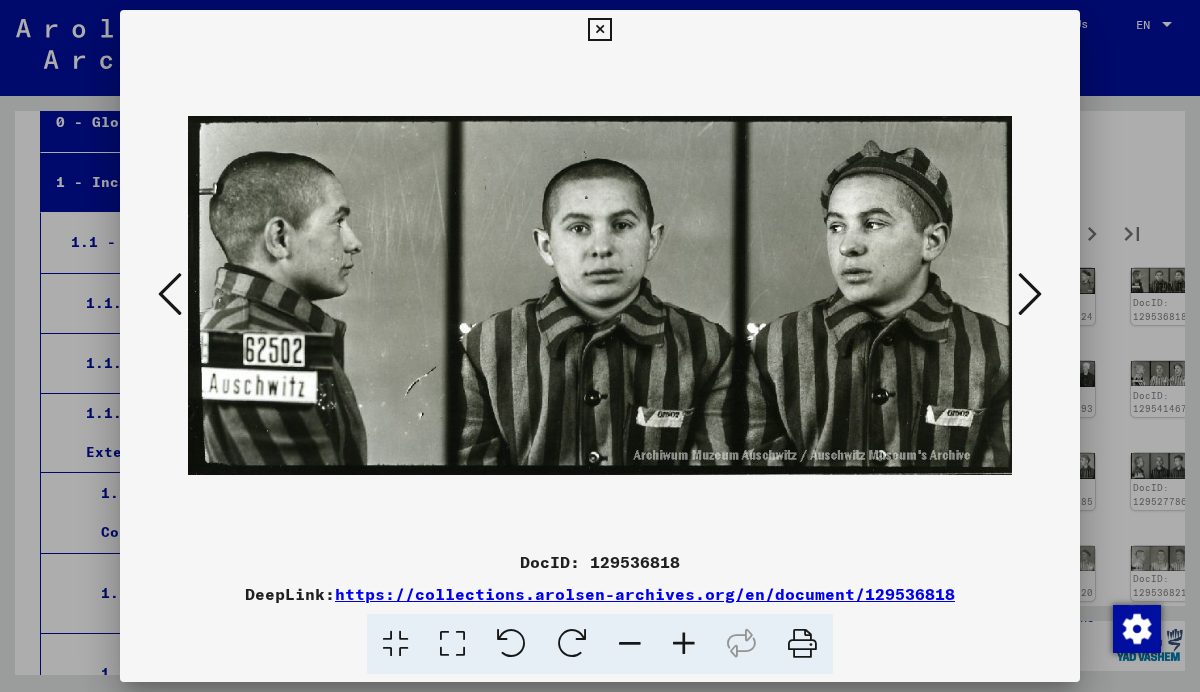 click at bounding box center [1030, 294] 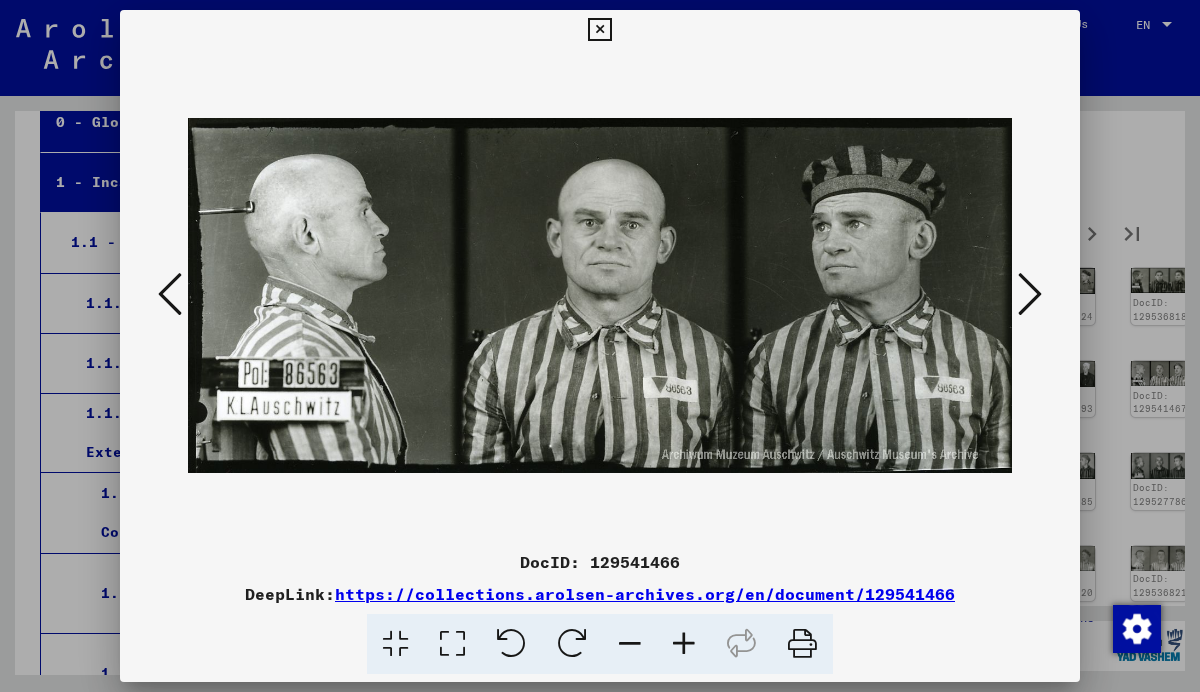click at bounding box center (1030, 294) 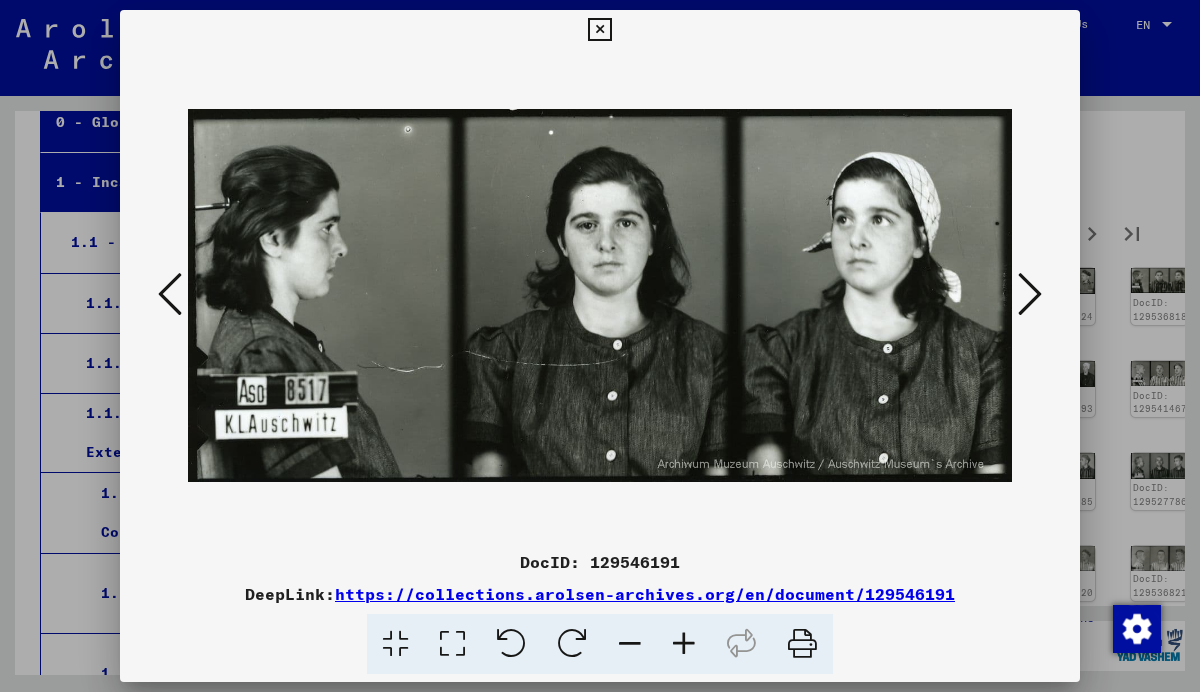 click at bounding box center (1030, 294) 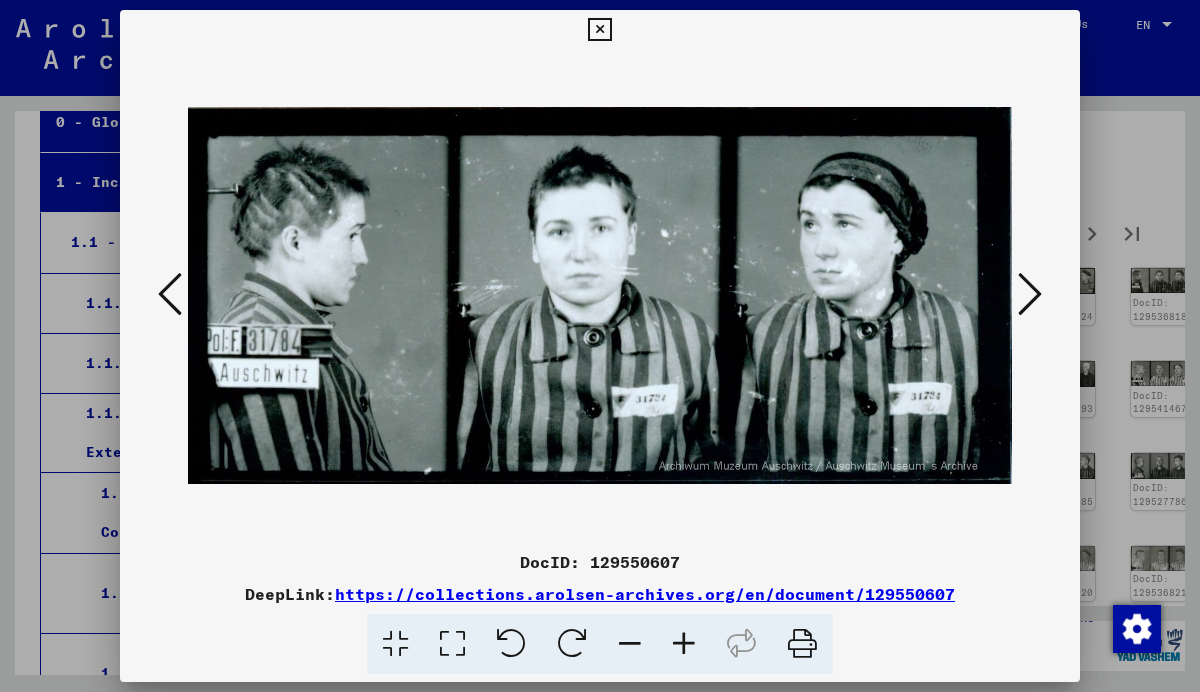 click at bounding box center (1030, 294) 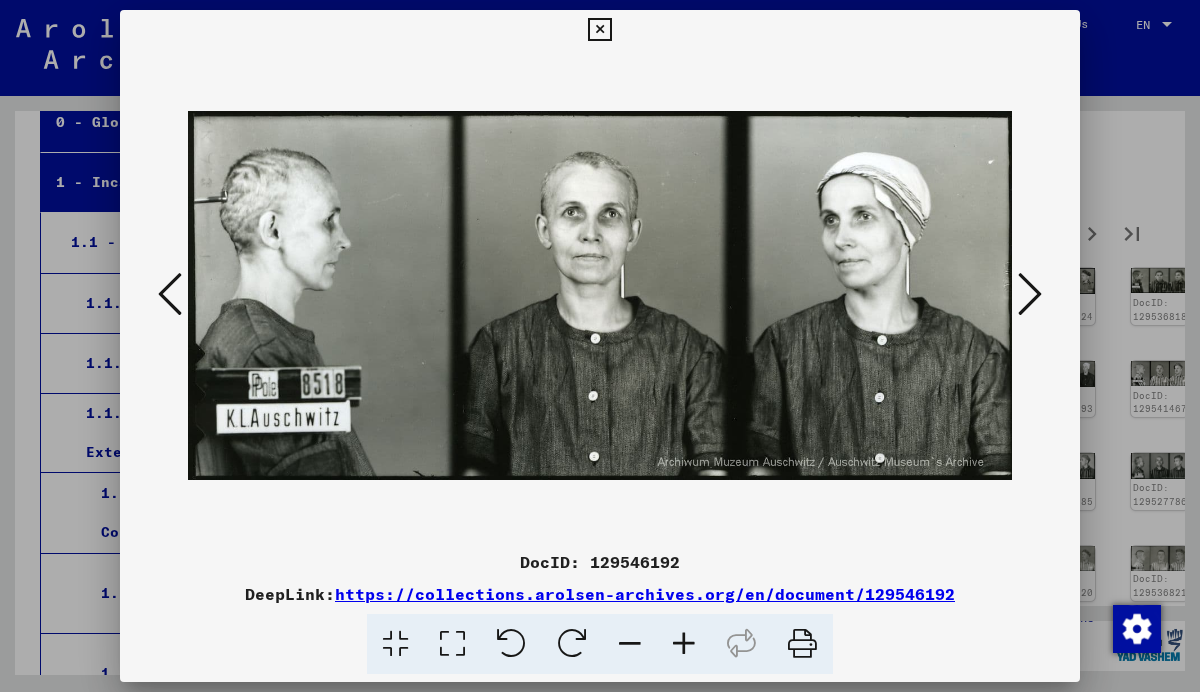 click at bounding box center (1030, 294) 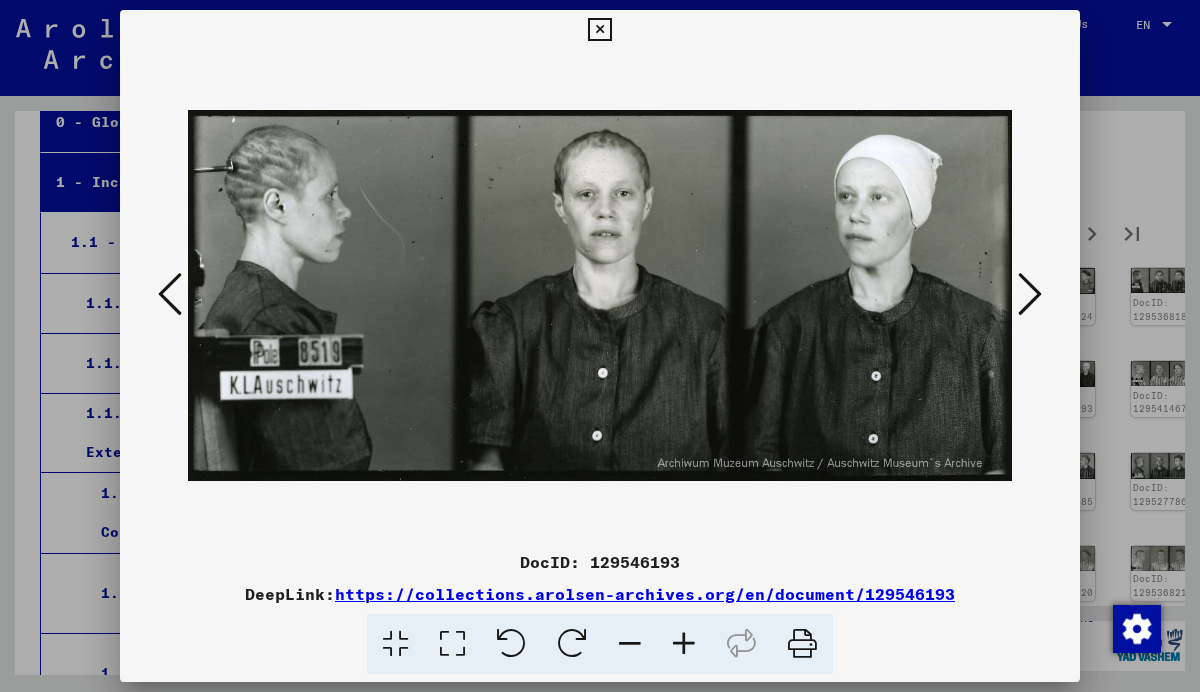 click at bounding box center (1030, 294) 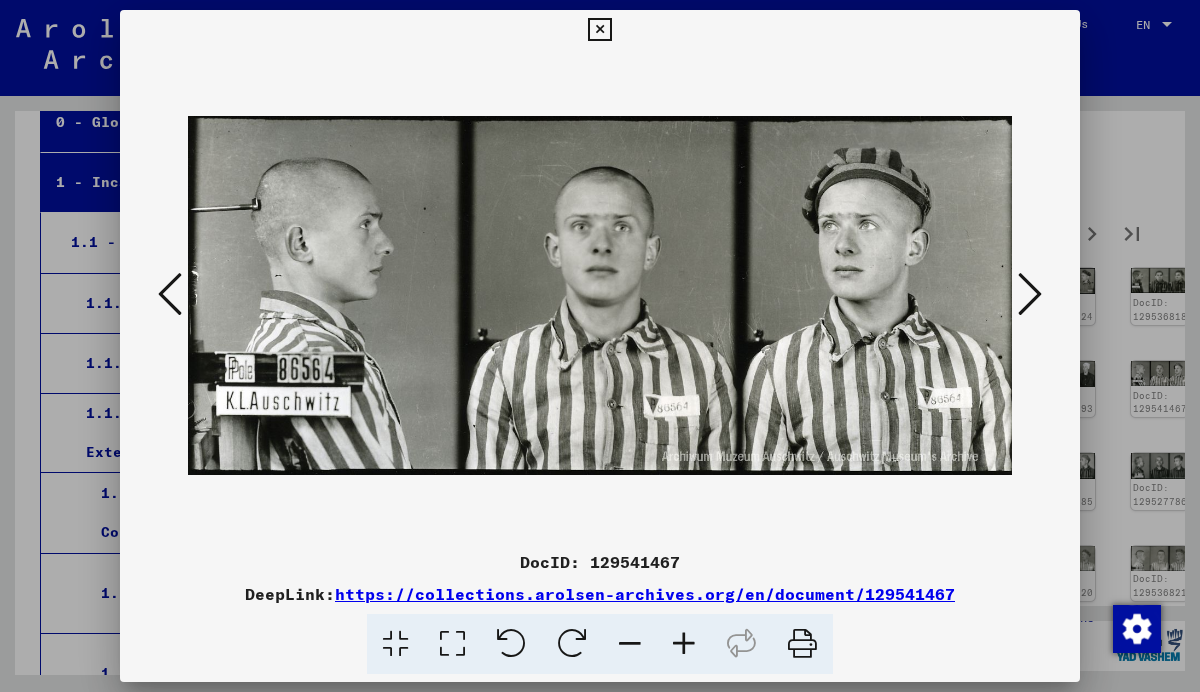 click at bounding box center (1030, 294) 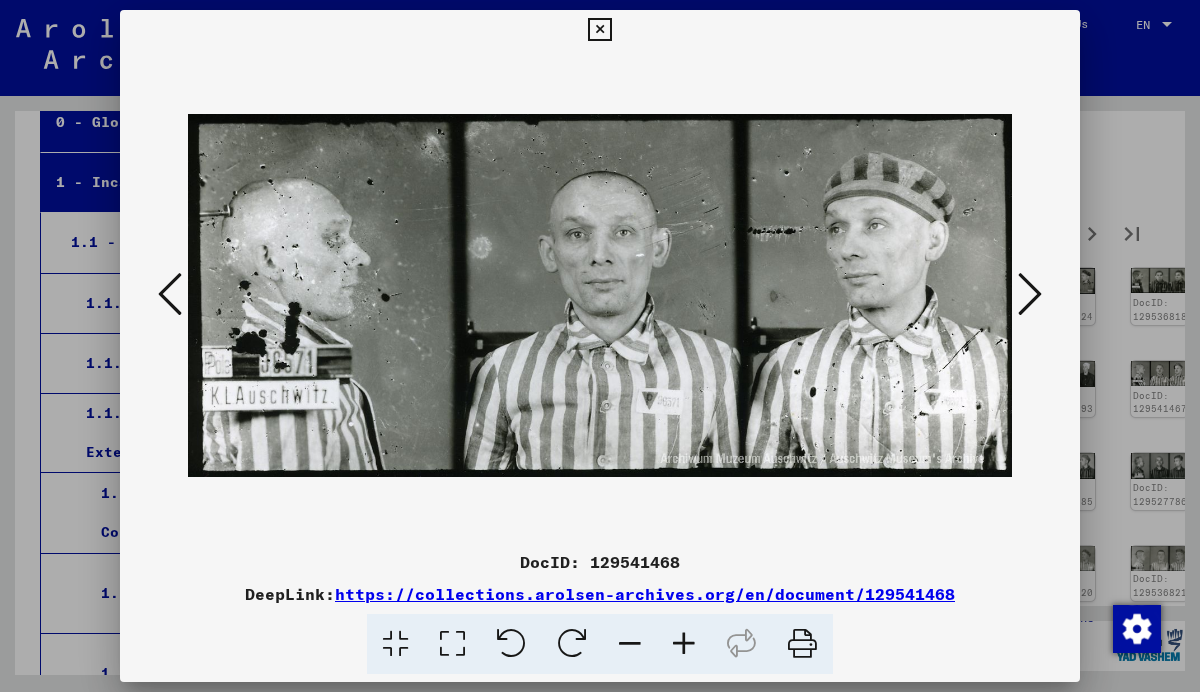 click at bounding box center (1030, 294) 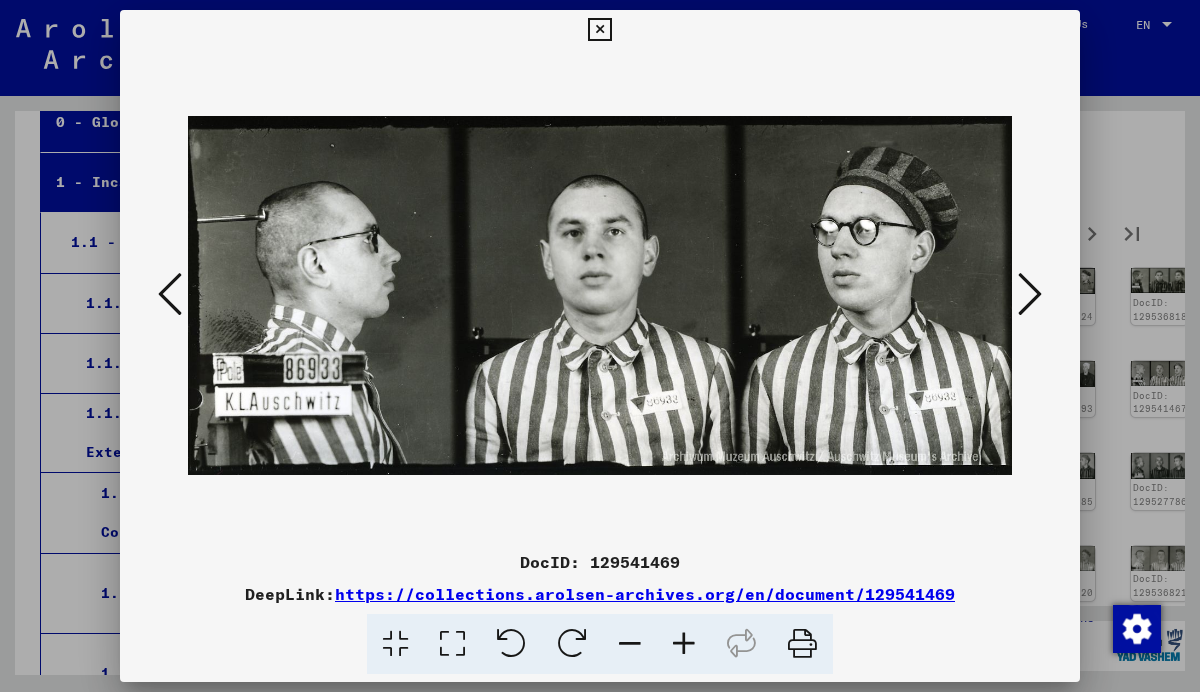 click at bounding box center [1030, 294] 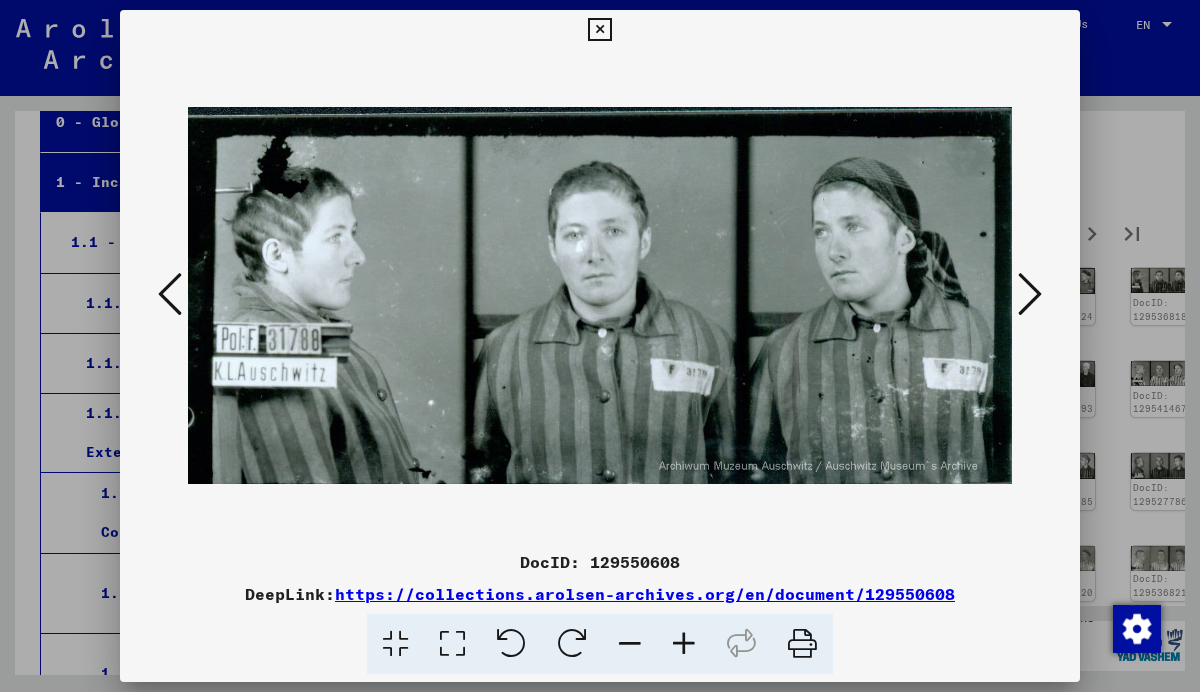 click at bounding box center [1030, 294] 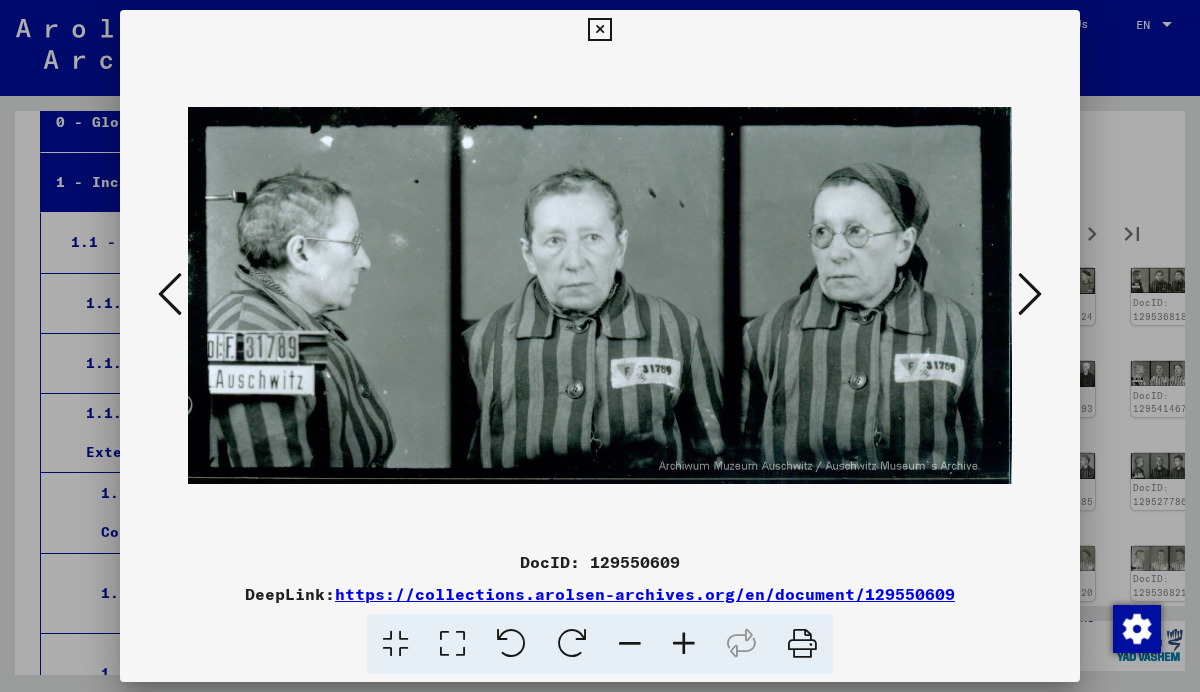 click at bounding box center [1030, 294] 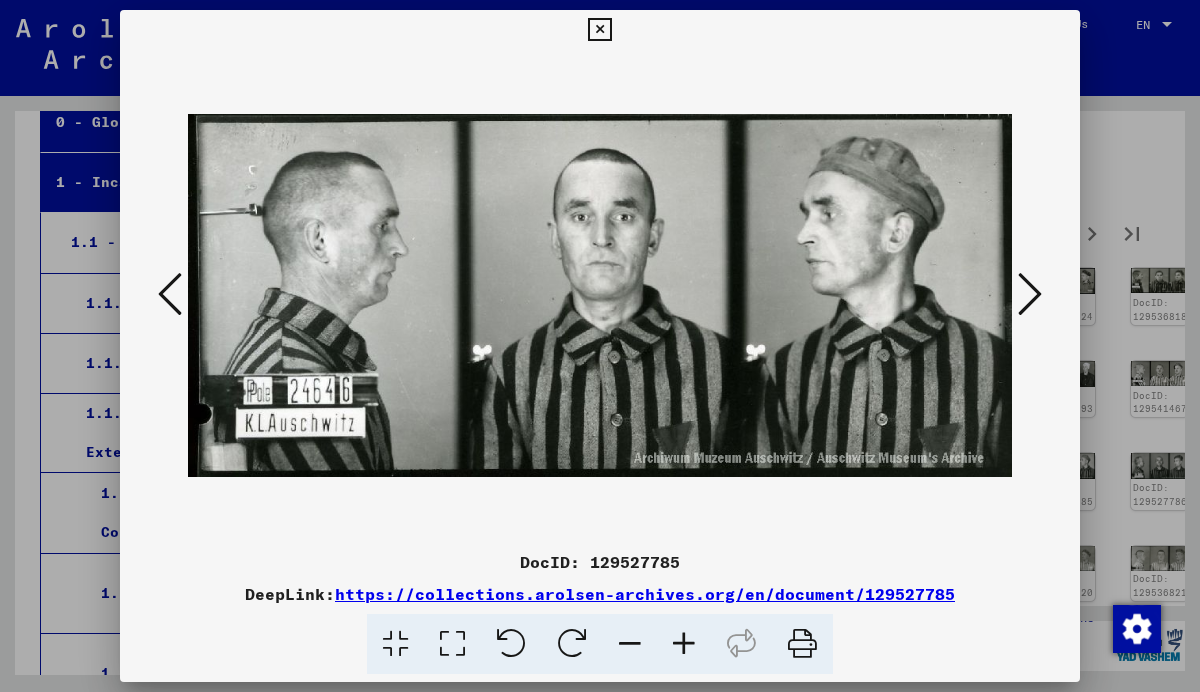 click at bounding box center (1030, 294) 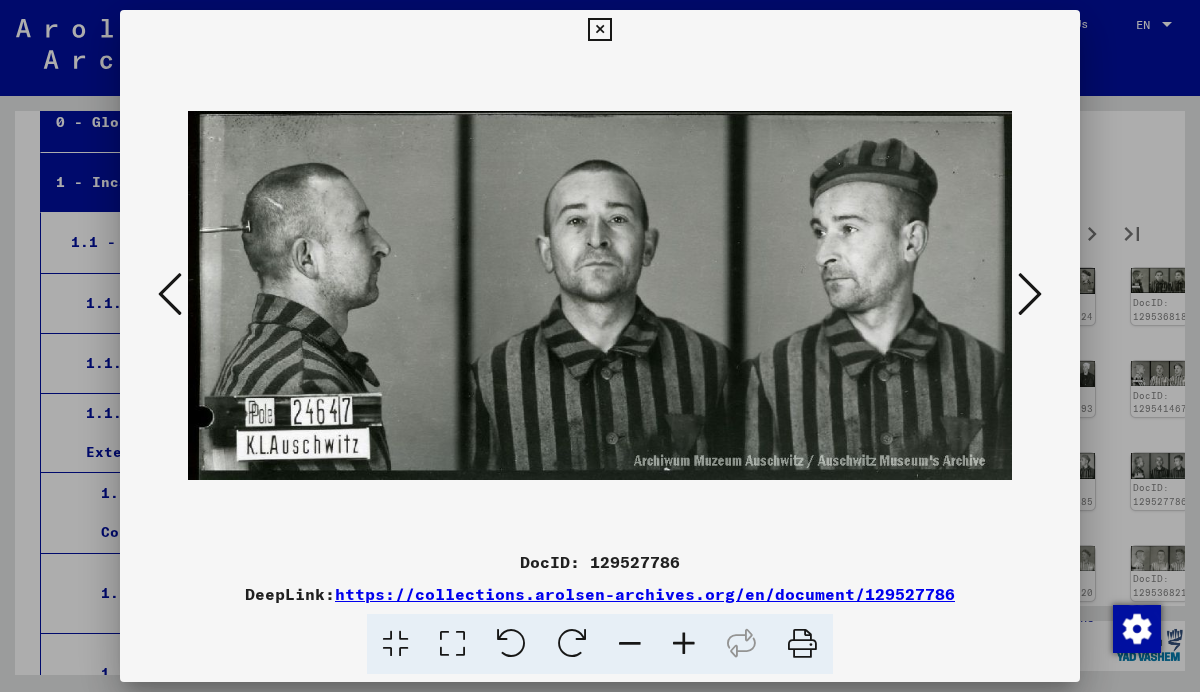 click at bounding box center (1030, 294) 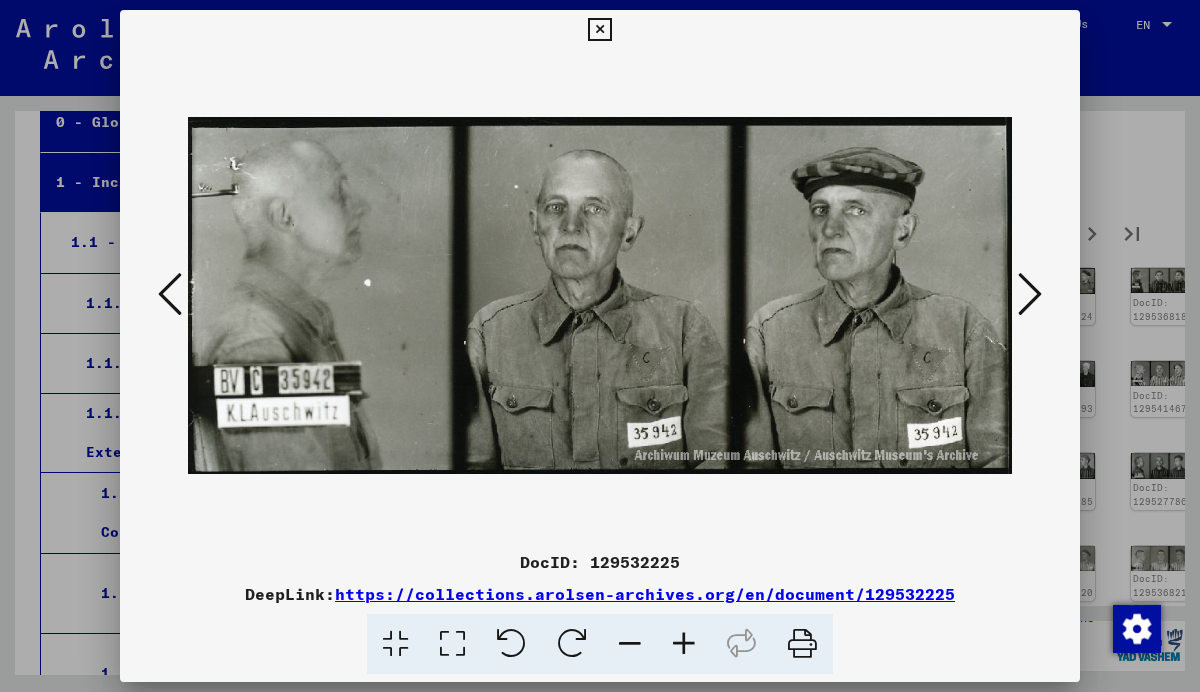 click at bounding box center (1030, 294) 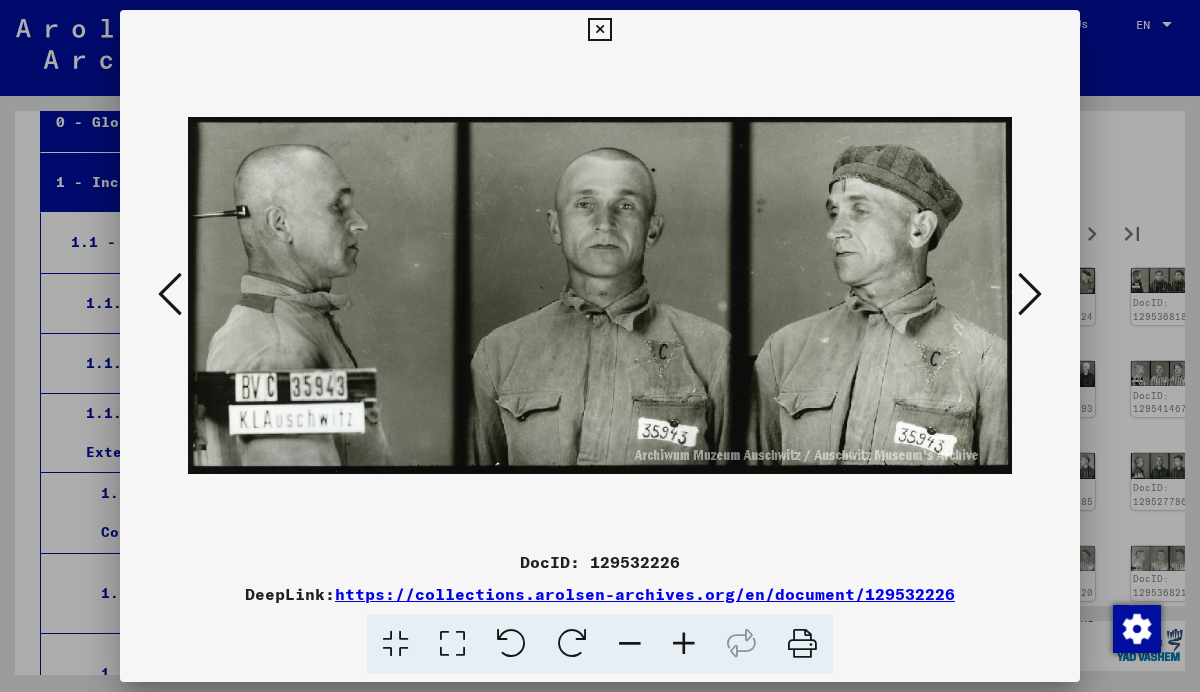 click at bounding box center (1030, 294) 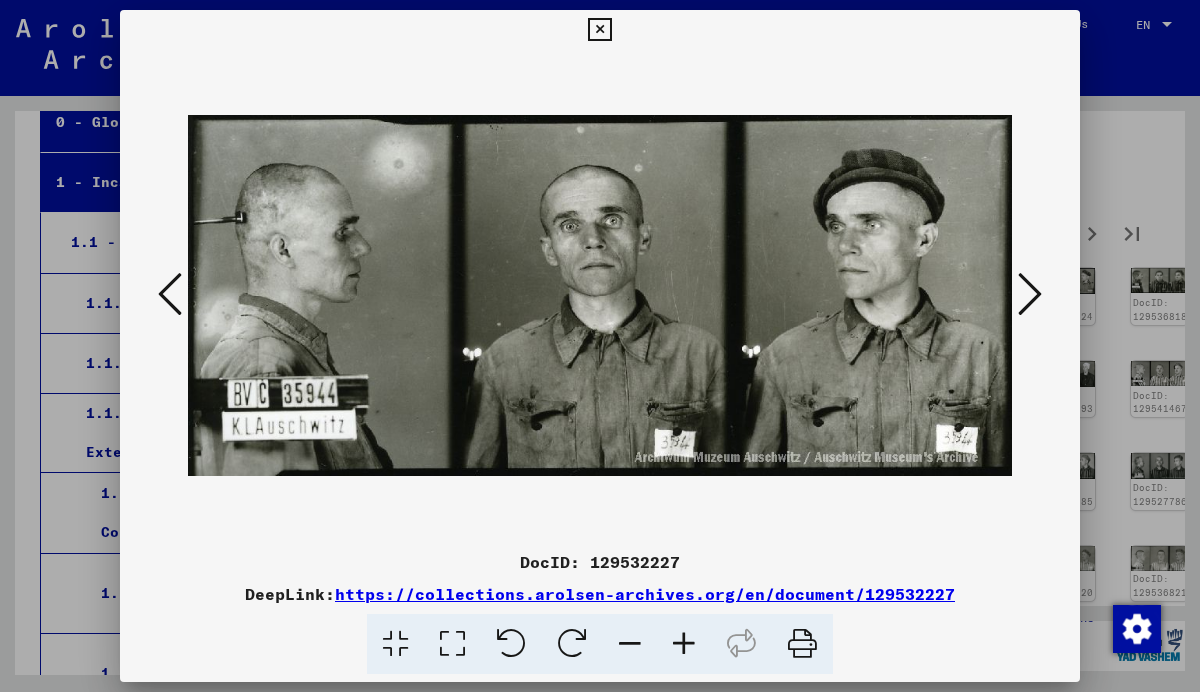 click at bounding box center [1030, 294] 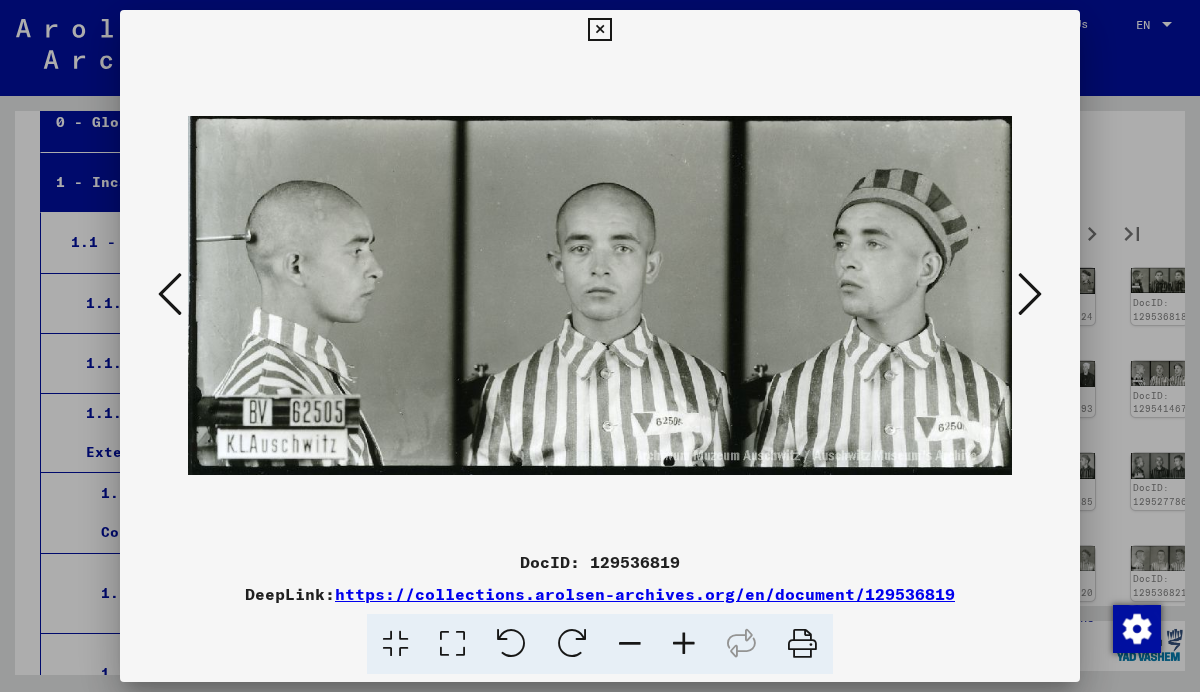 click at bounding box center [1030, 294] 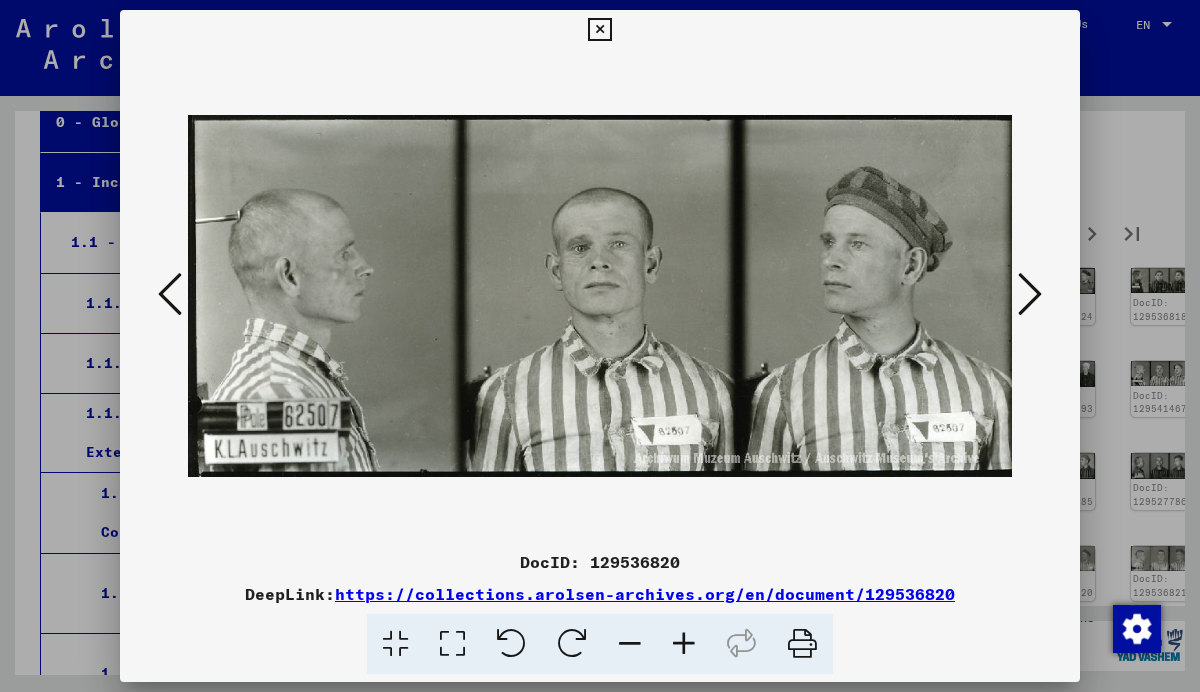 click at bounding box center (1030, 294) 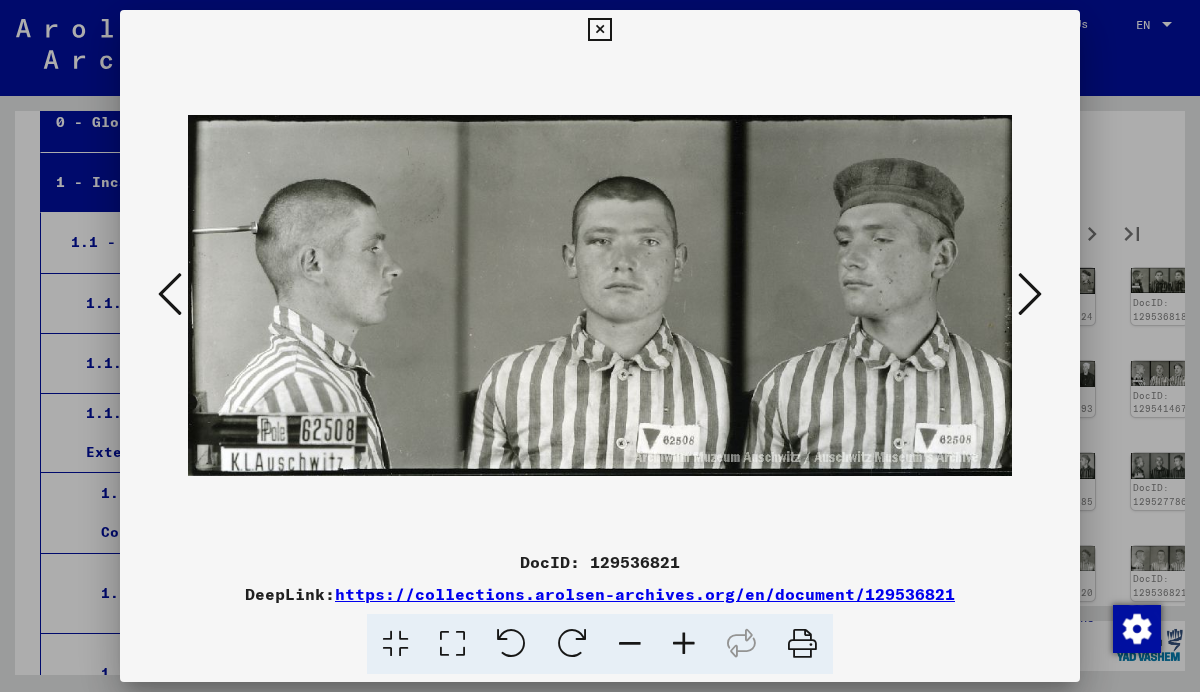 click at bounding box center (1030, 294) 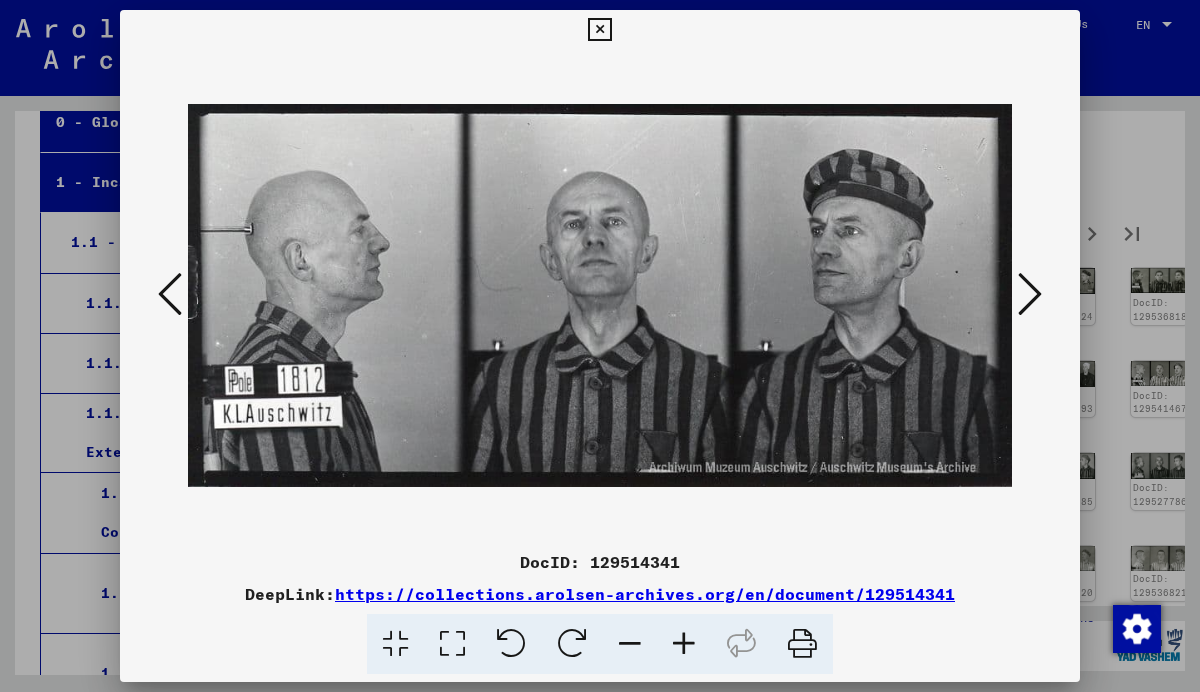 click at bounding box center (1030, 294) 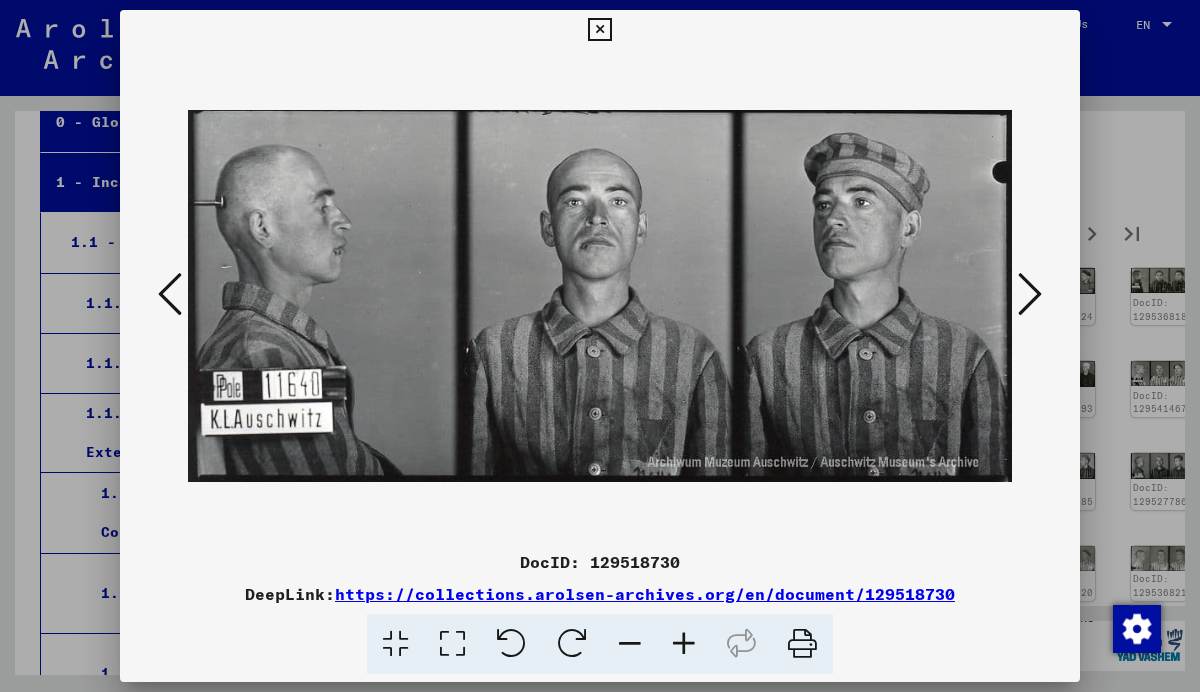click at bounding box center (1030, 294) 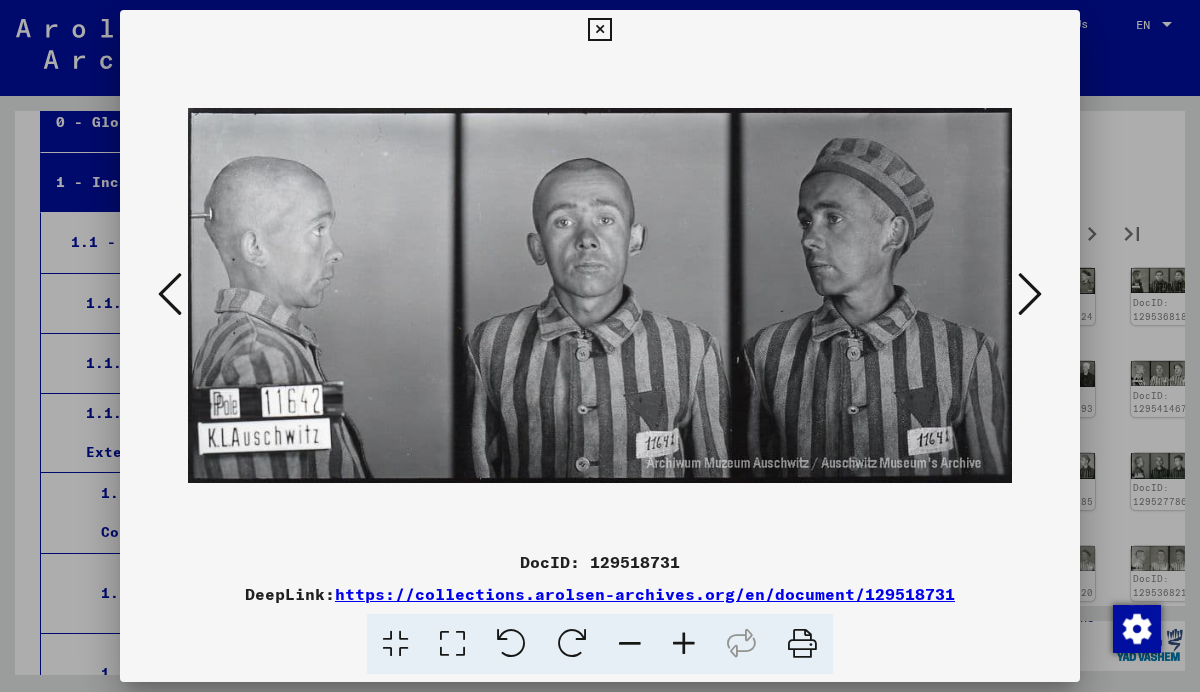 click at bounding box center [1030, 294] 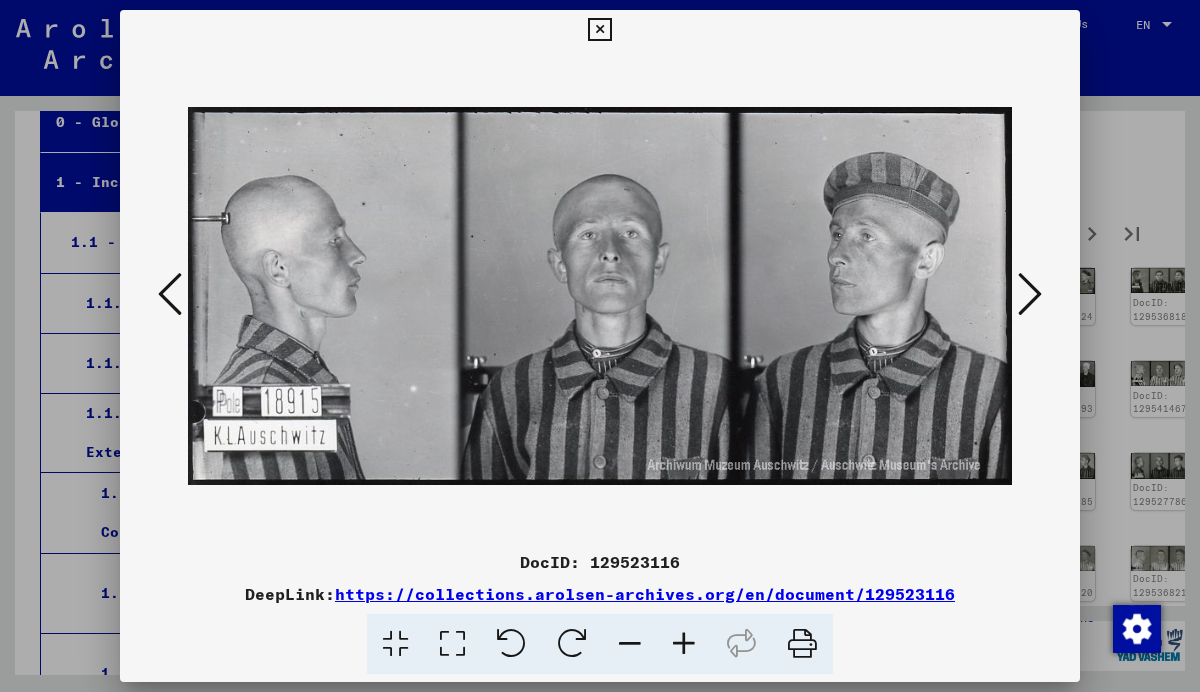 click at bounding box center [1030, 294] 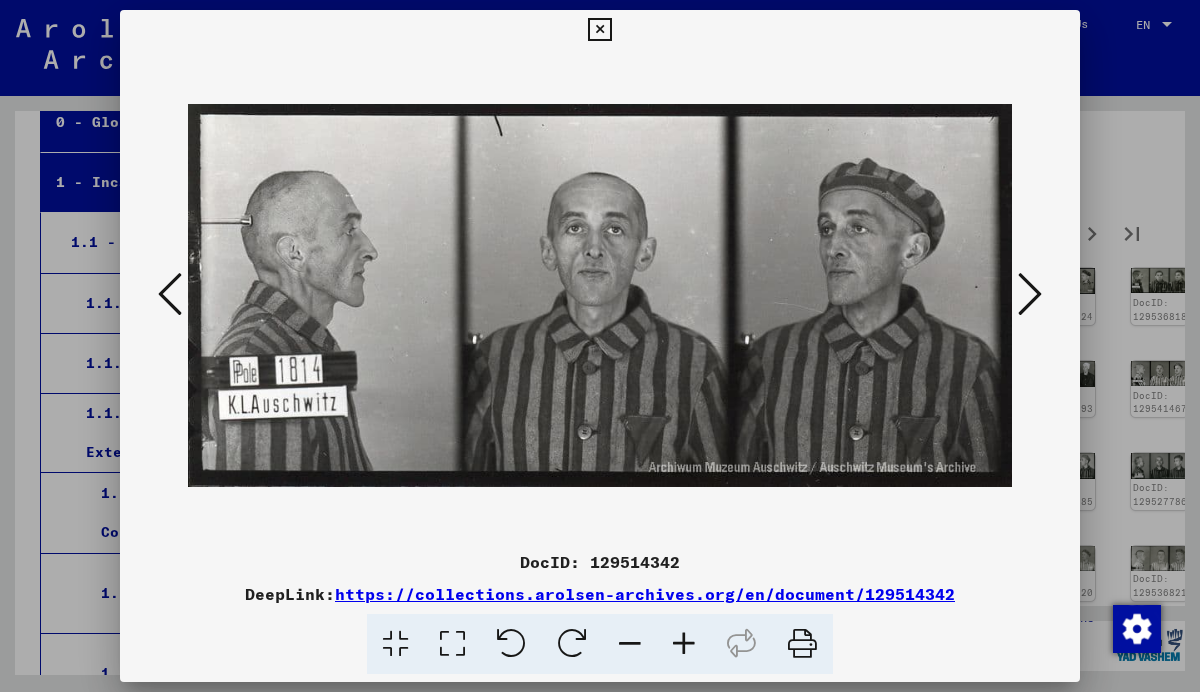 click at bounding box center (1030, 294) 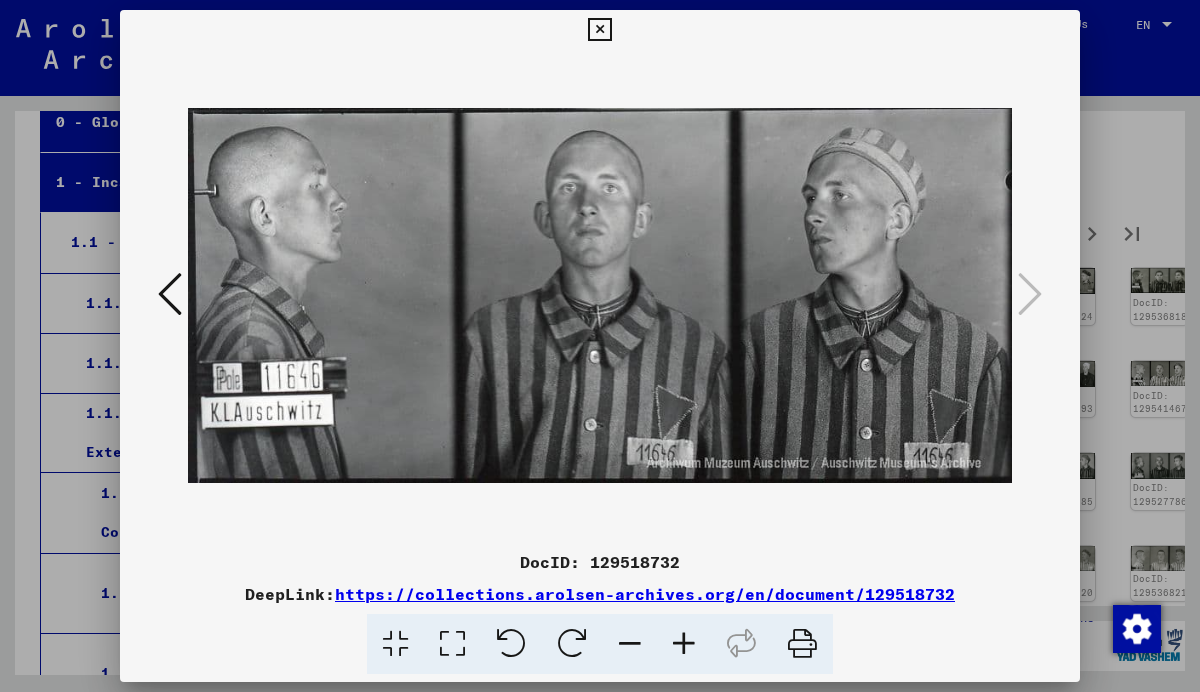click at bounding box center [599, 30] 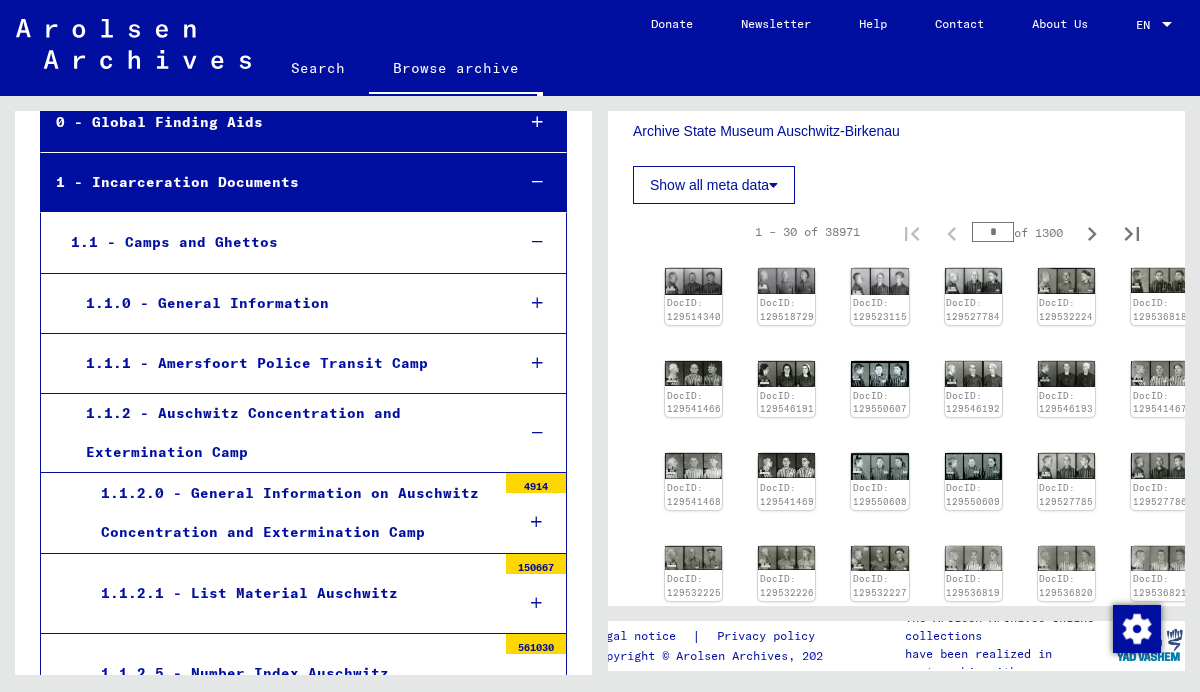 click on "1.1.2 - Auschwitz Concentration and Extermination Camp" at bounding box center (285, 433) 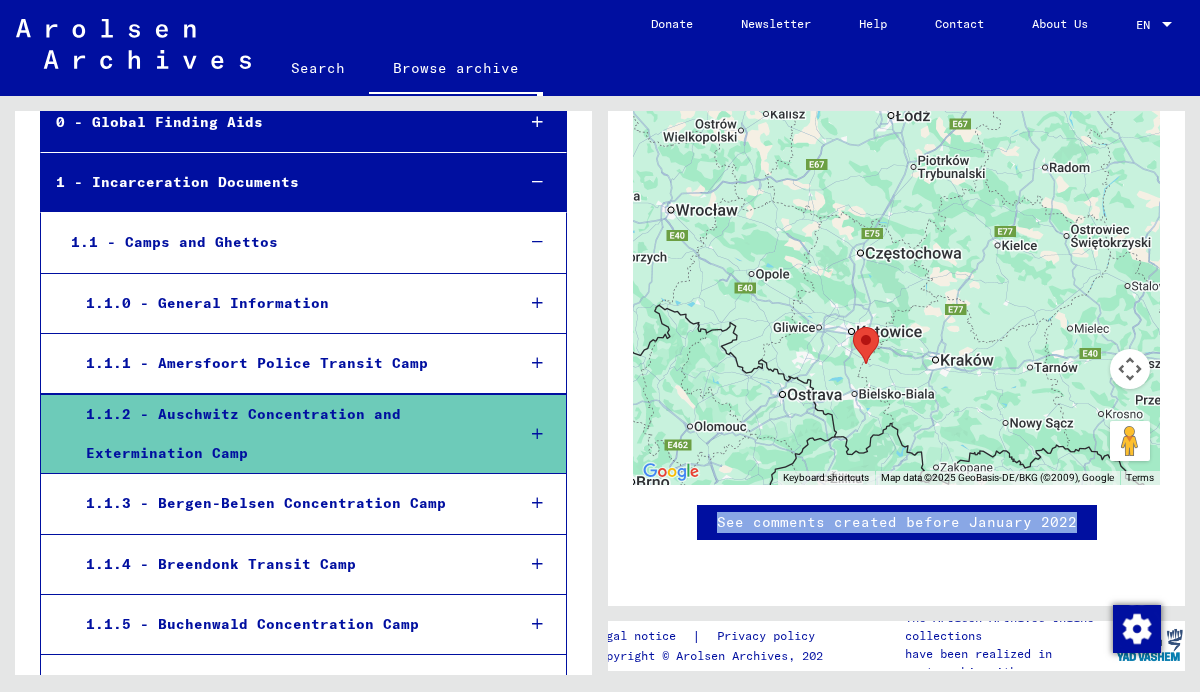 scroll, scrollTop: 1168, scrollLeft: 0, axis: vertical 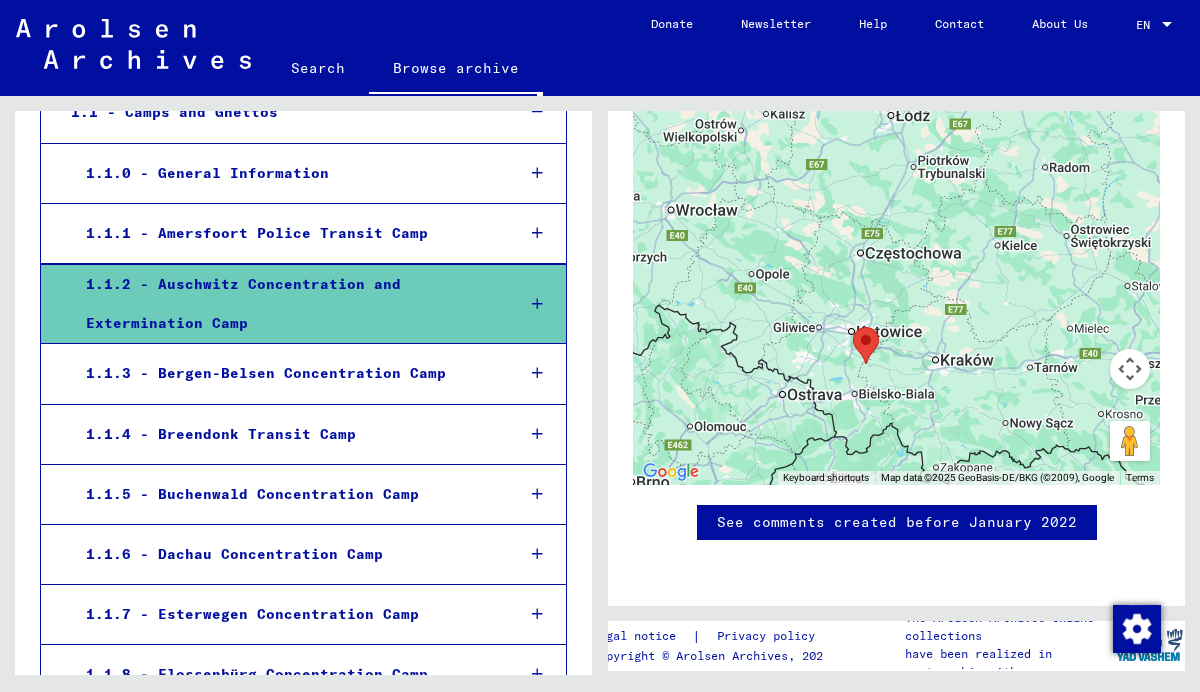 click on "1.1.3 - Bergen-Belsen Concentration Camp" at bounding box center (285, 373) 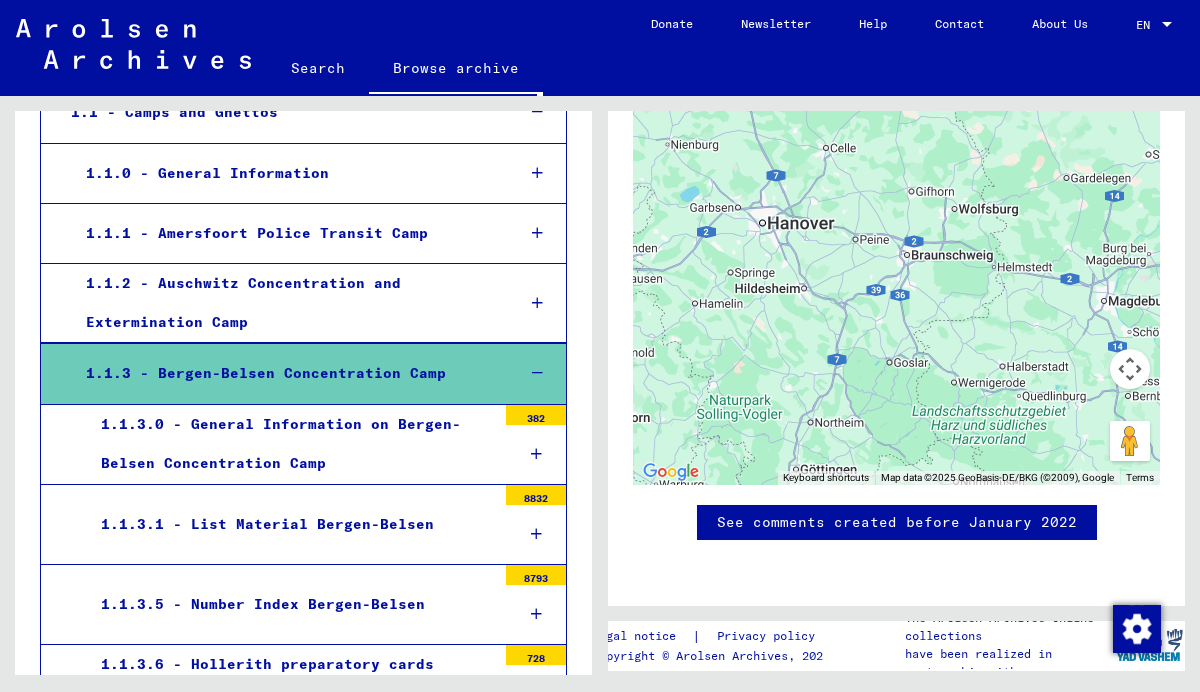 scroll, scrollTop: 2192, scrollLeft: 0, axis: vertical 